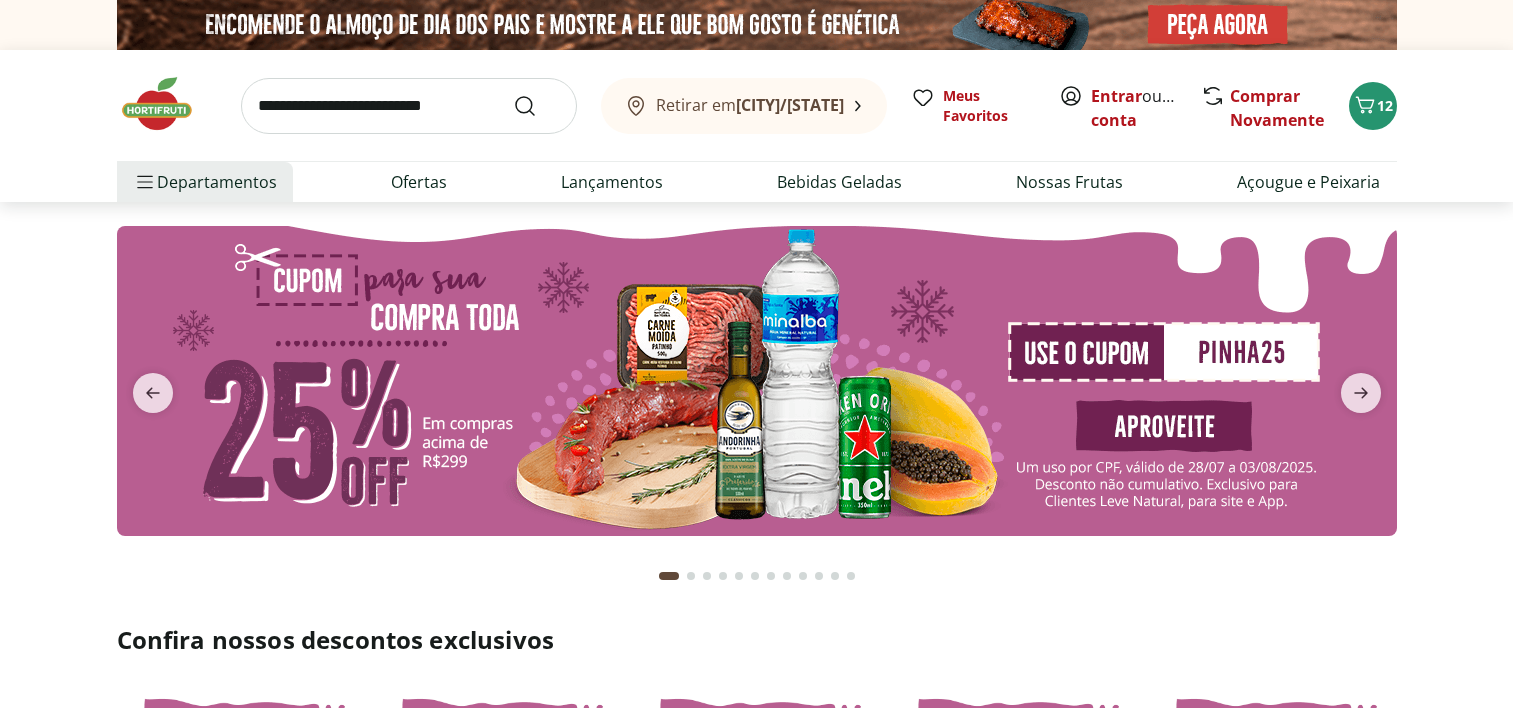 scroll, scrollTop: 0, scrollLeft: 0, axis: both 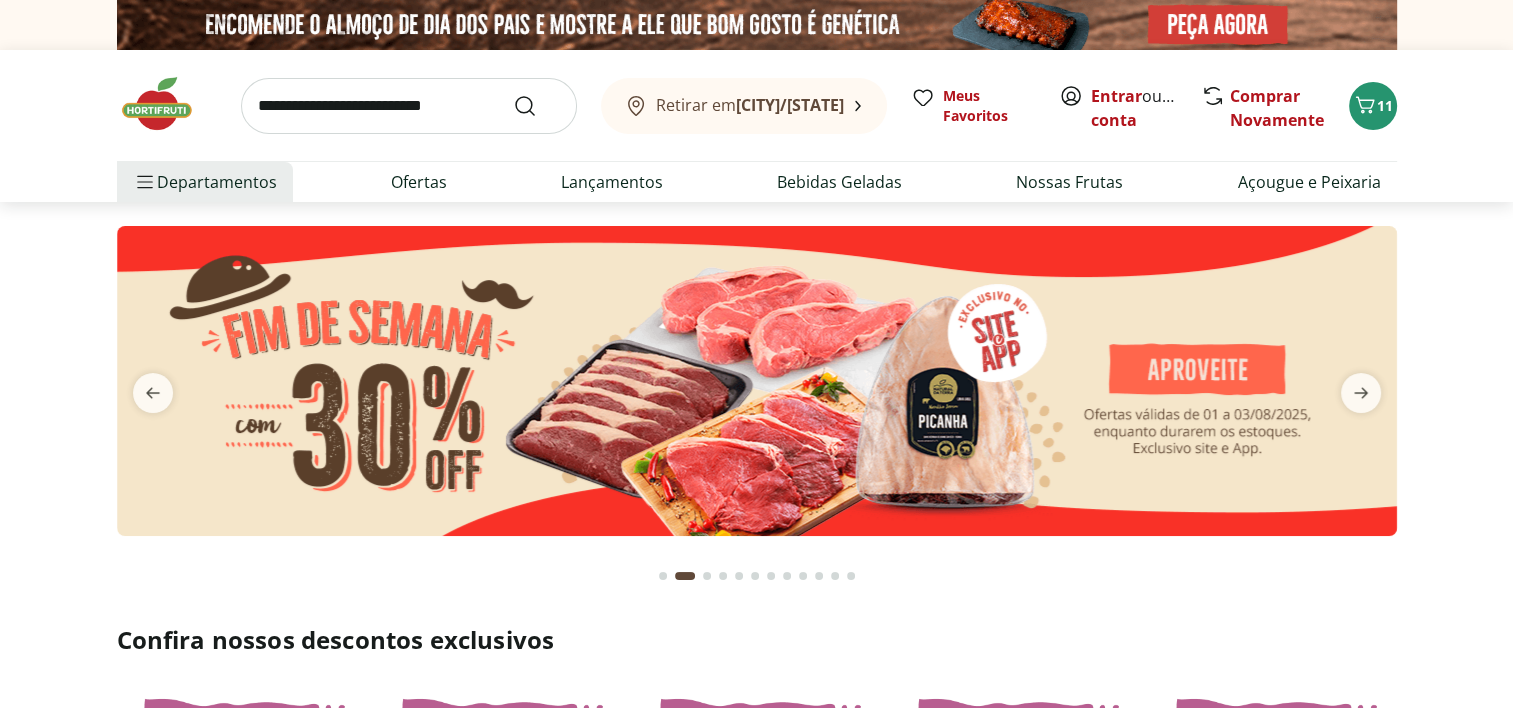 click at bounding box center [663, 576] 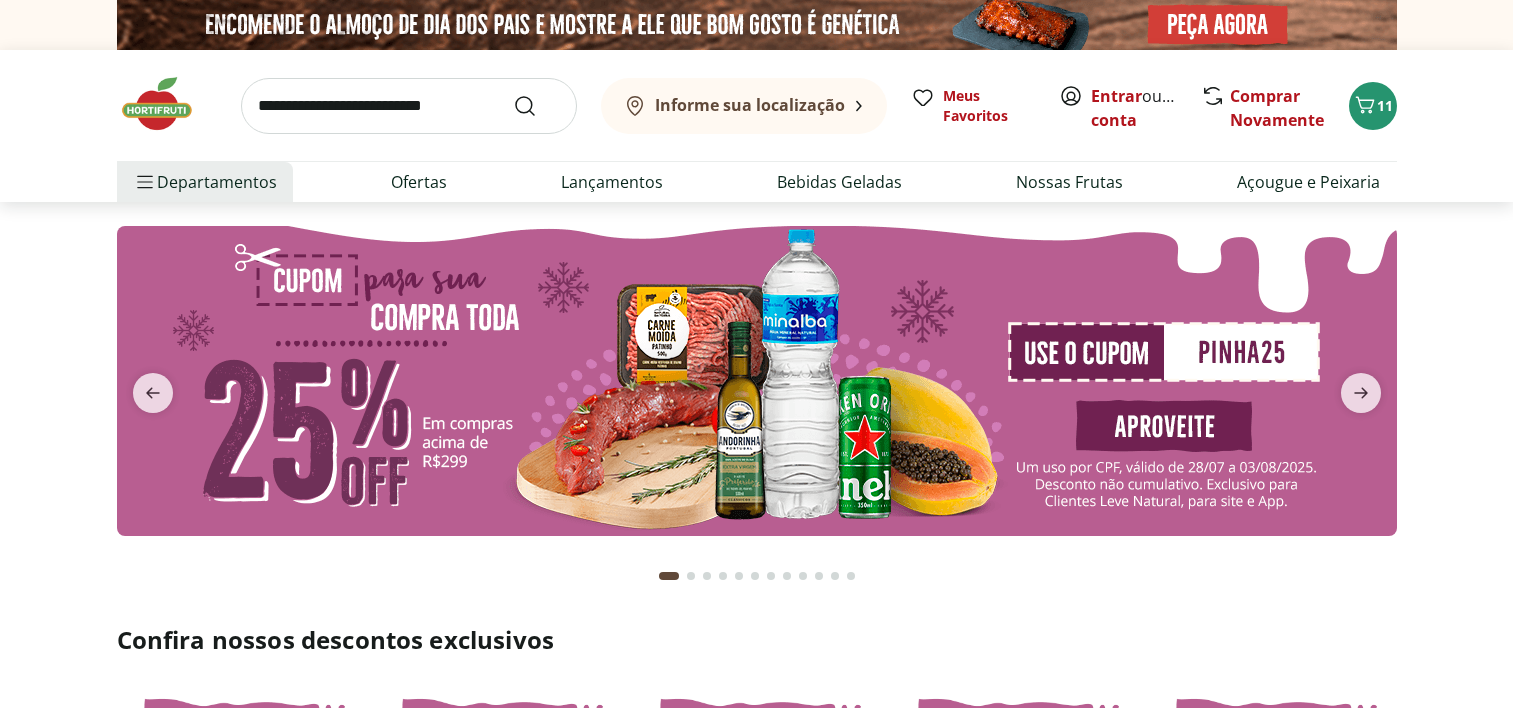 scroll, scrollTop: 0, scrollLeft: 0, axis: both 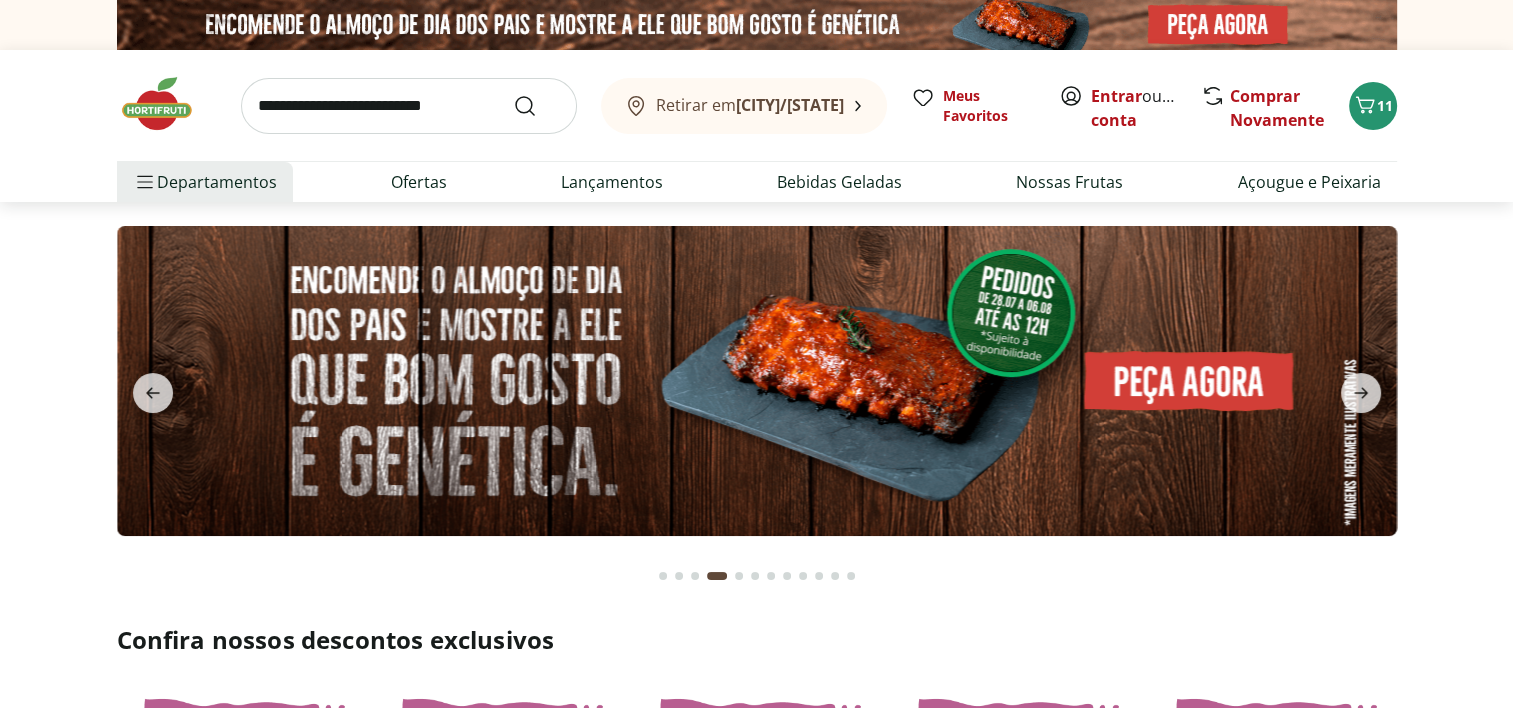 click at bounding box center (663, 576) 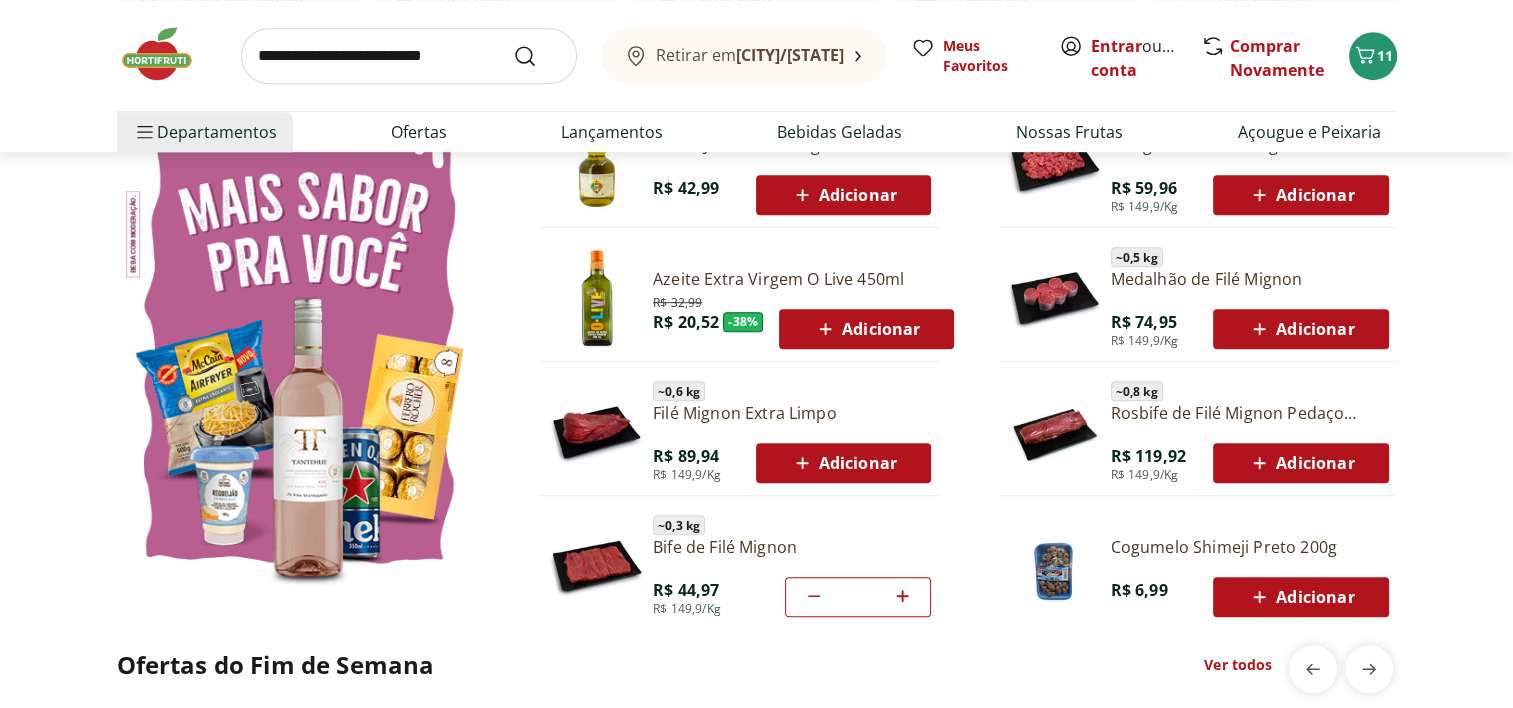 scroll, scrollTop: 1000, scrollLeft: 0, axis: vertical 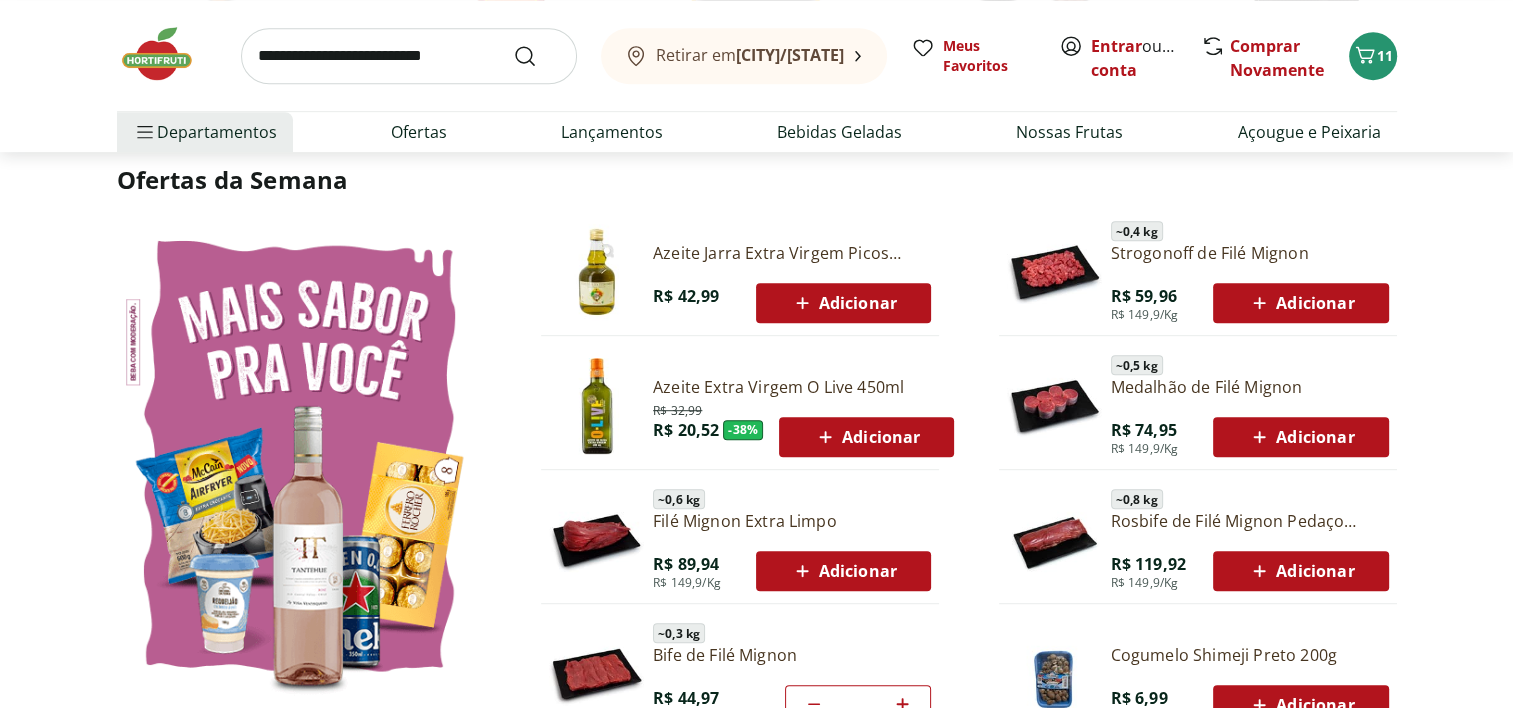 click on "Adicionar" at bounding box center [866, 437] 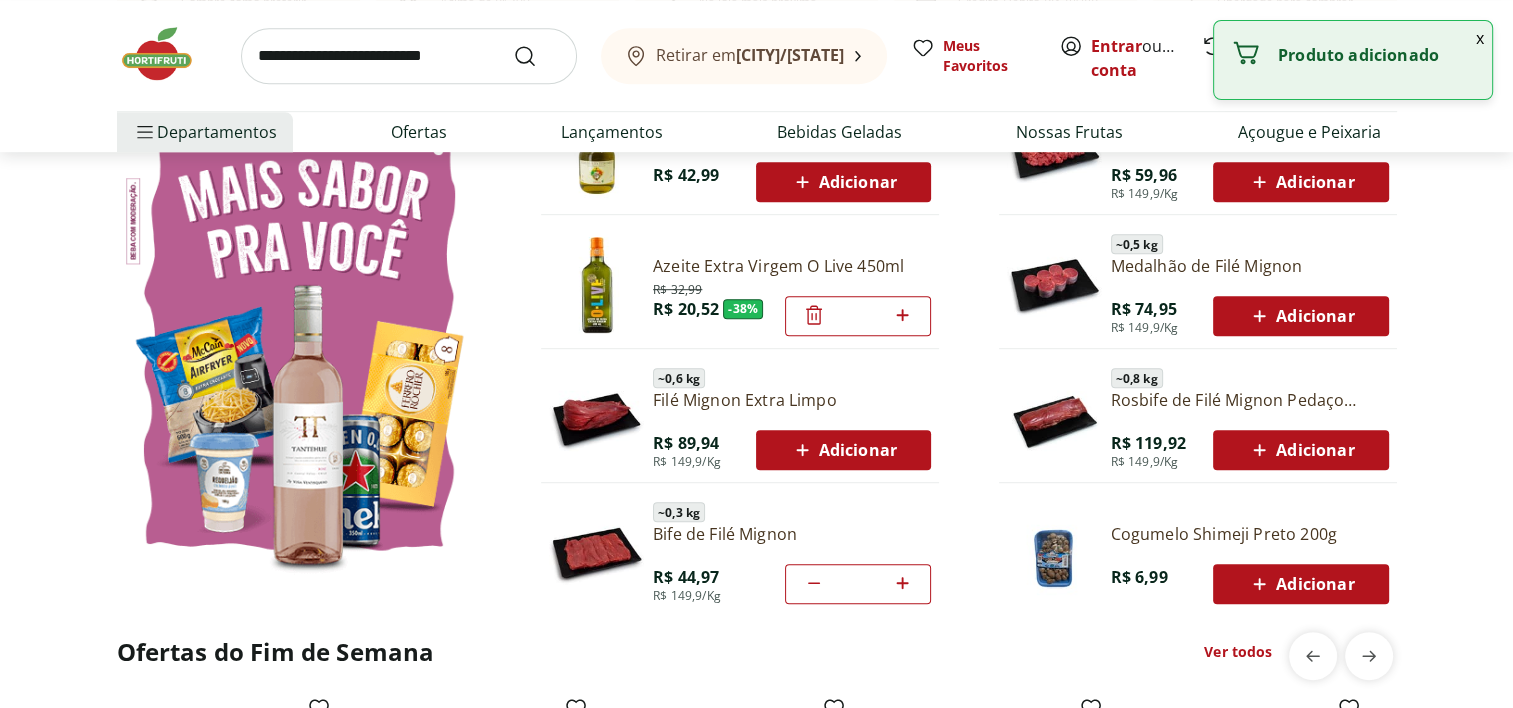 scroll, scrollTop: 1200, scrollLeft: 0, axis: vertical 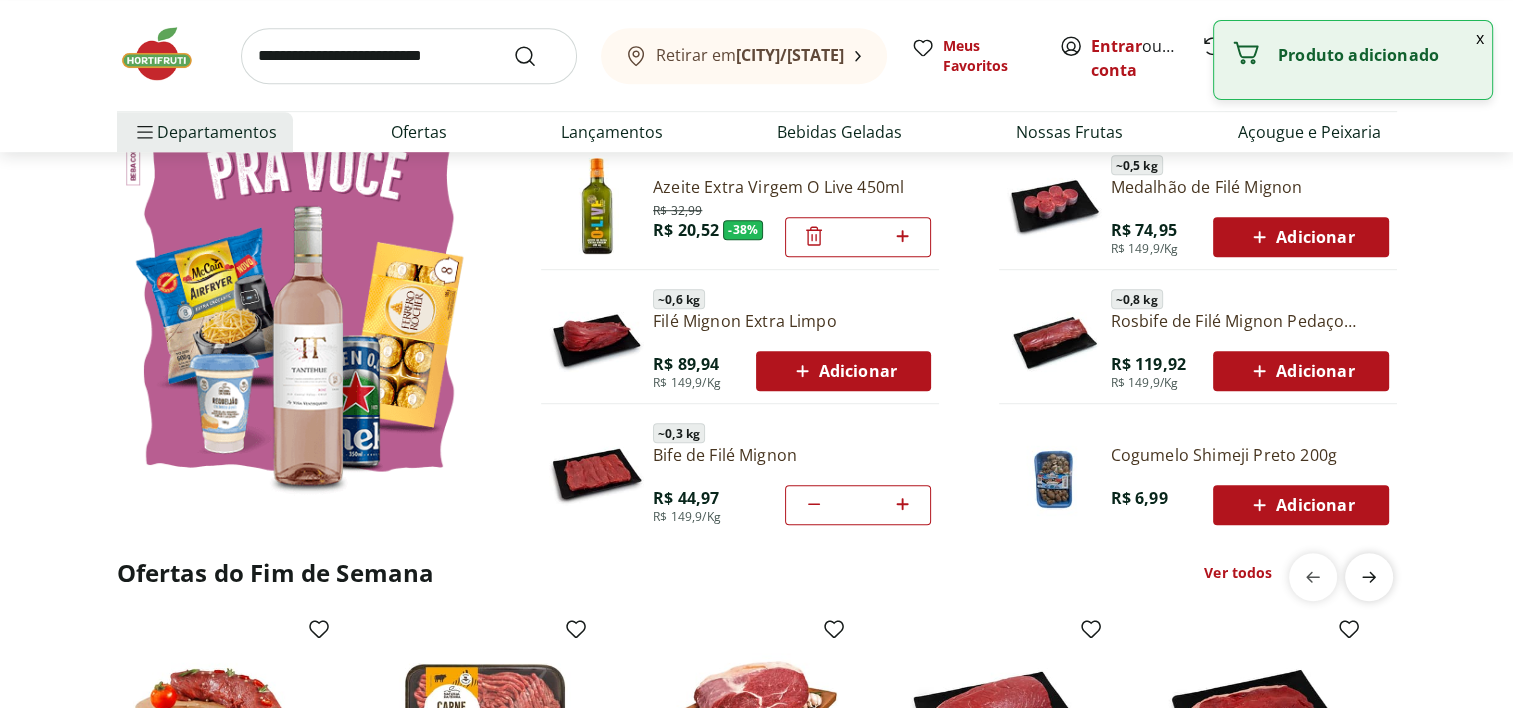 click 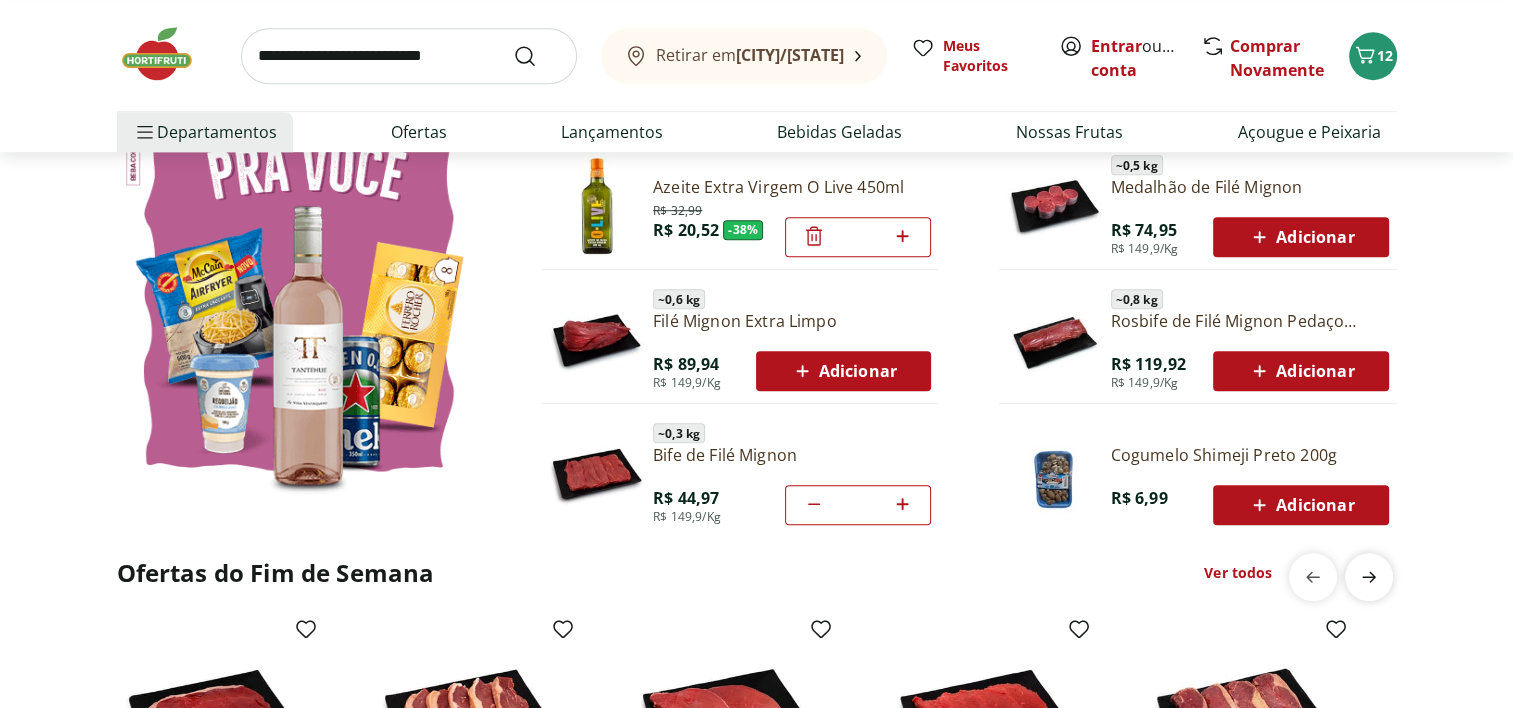 scroll, scrollTop: 0, scrollLeft: 1288, axis: horizontal 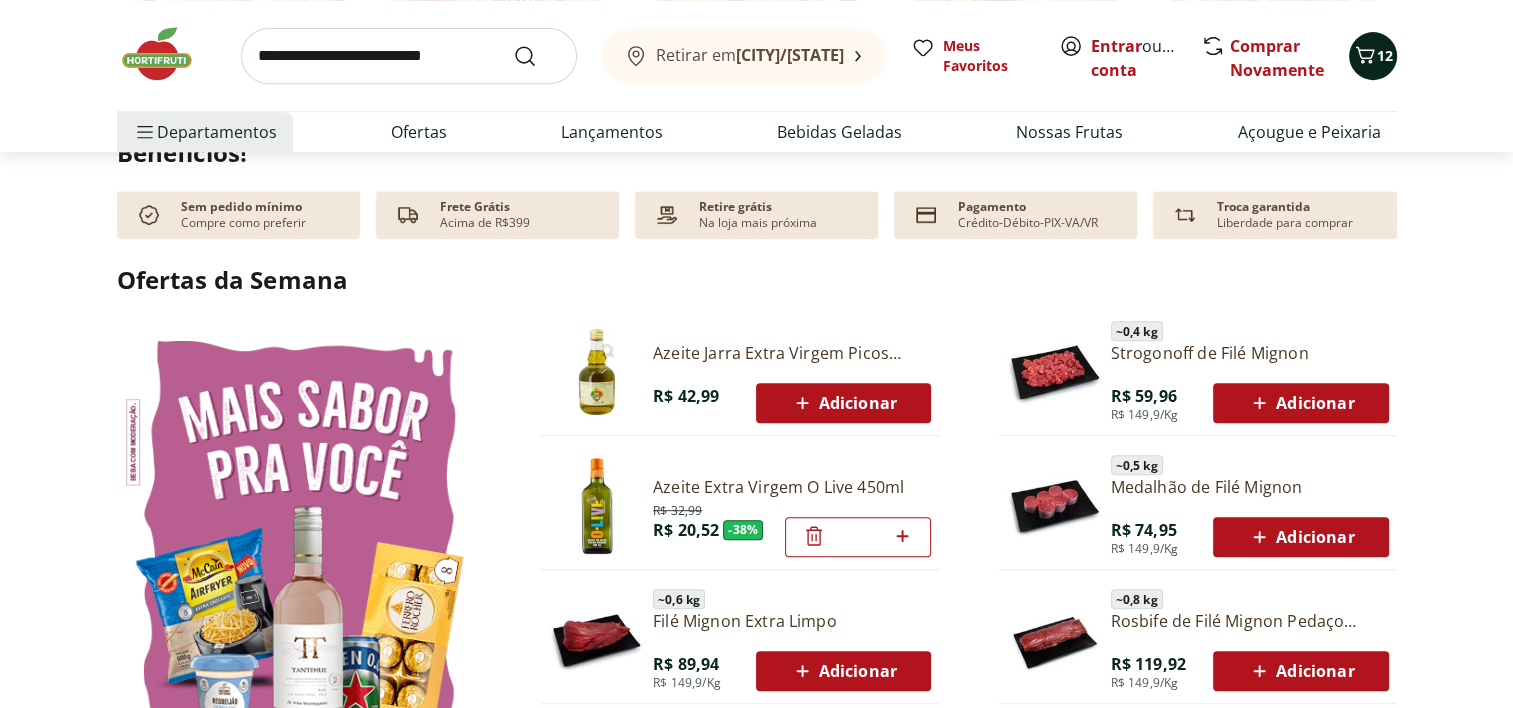 click on "12" at bounding box center [1373, 56] 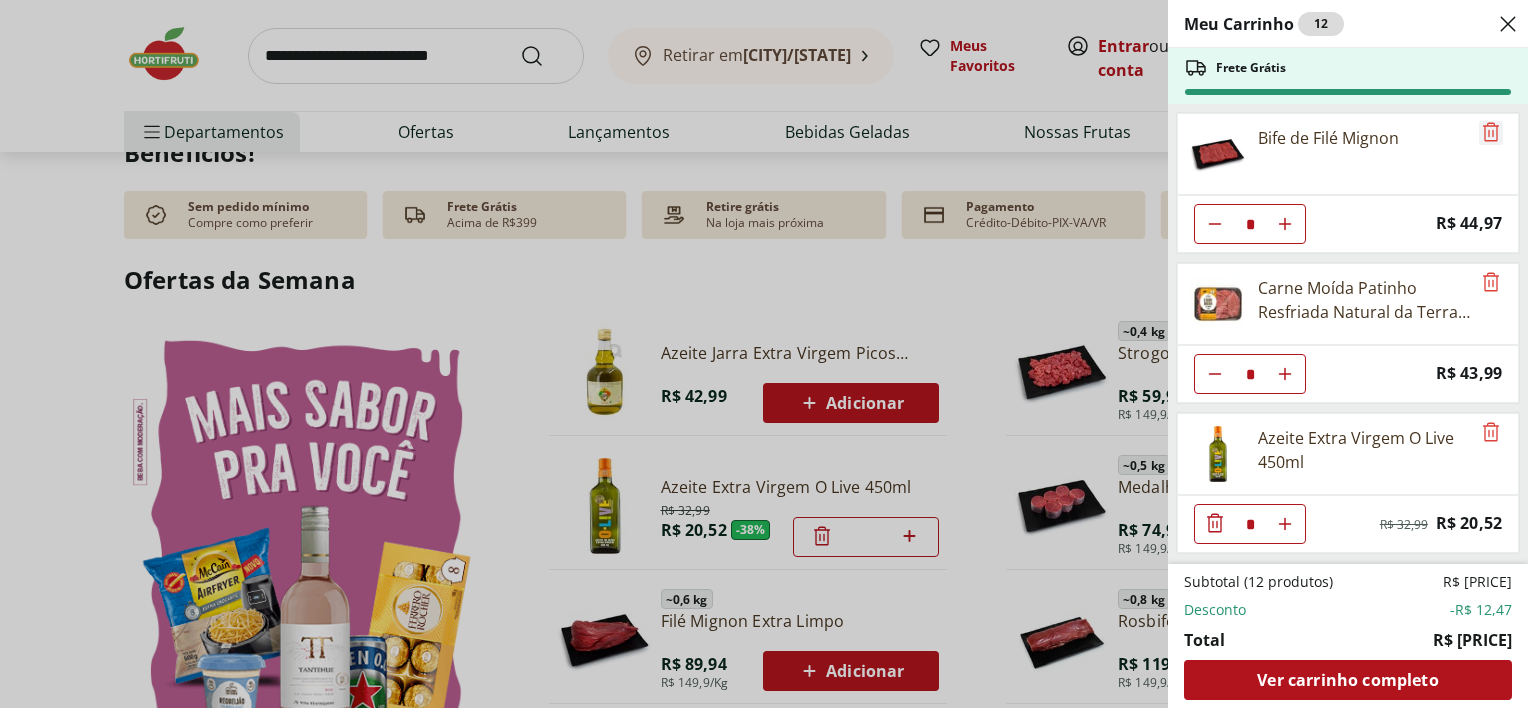 click 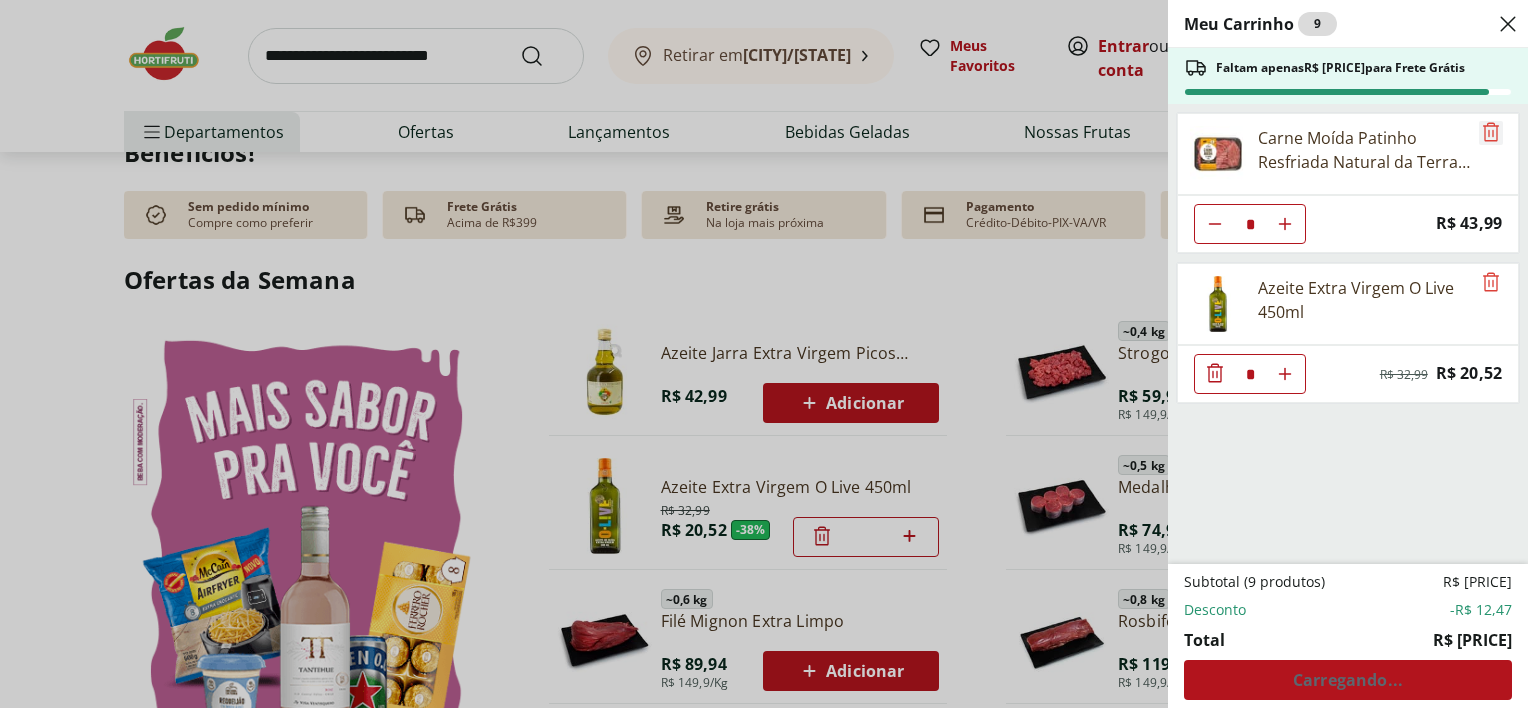 click 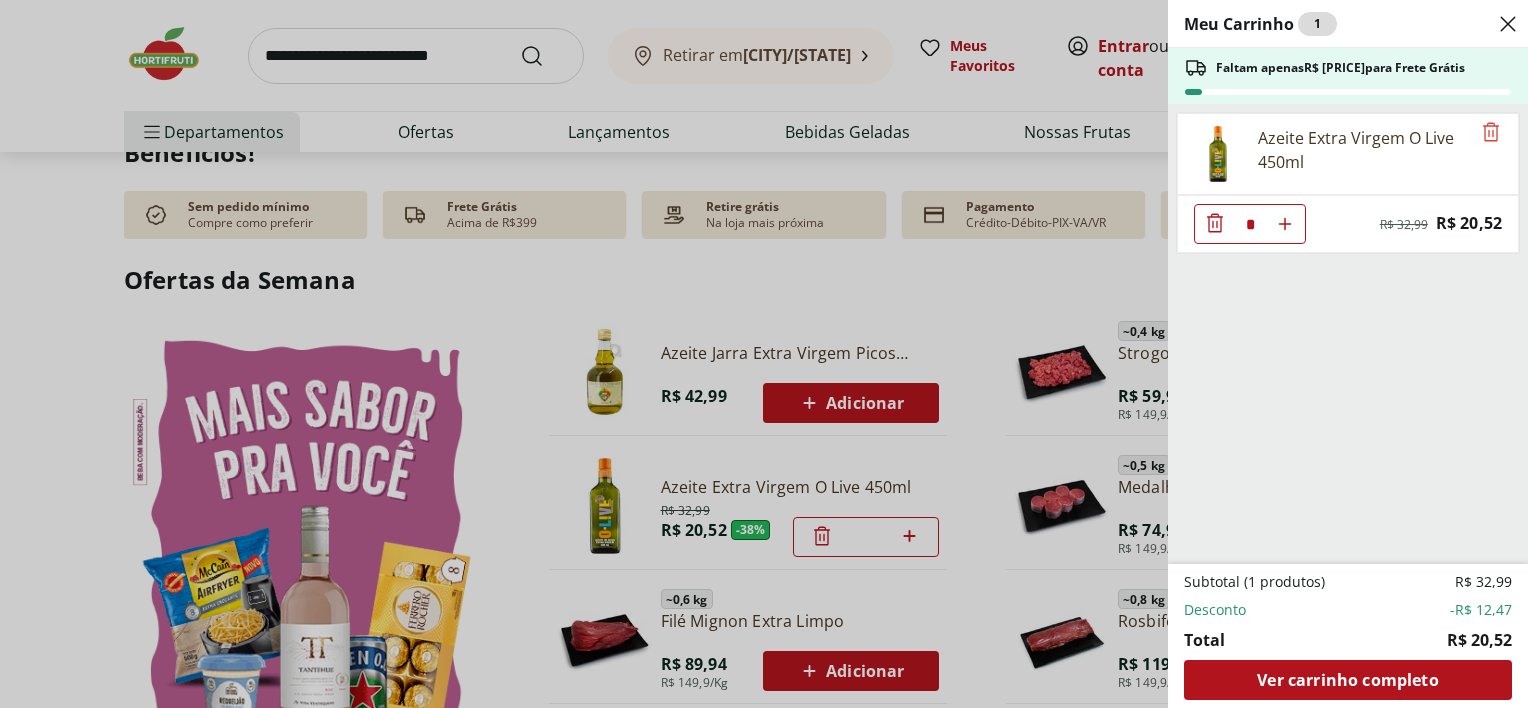 click on "*" at bounding box center [1250, 224] 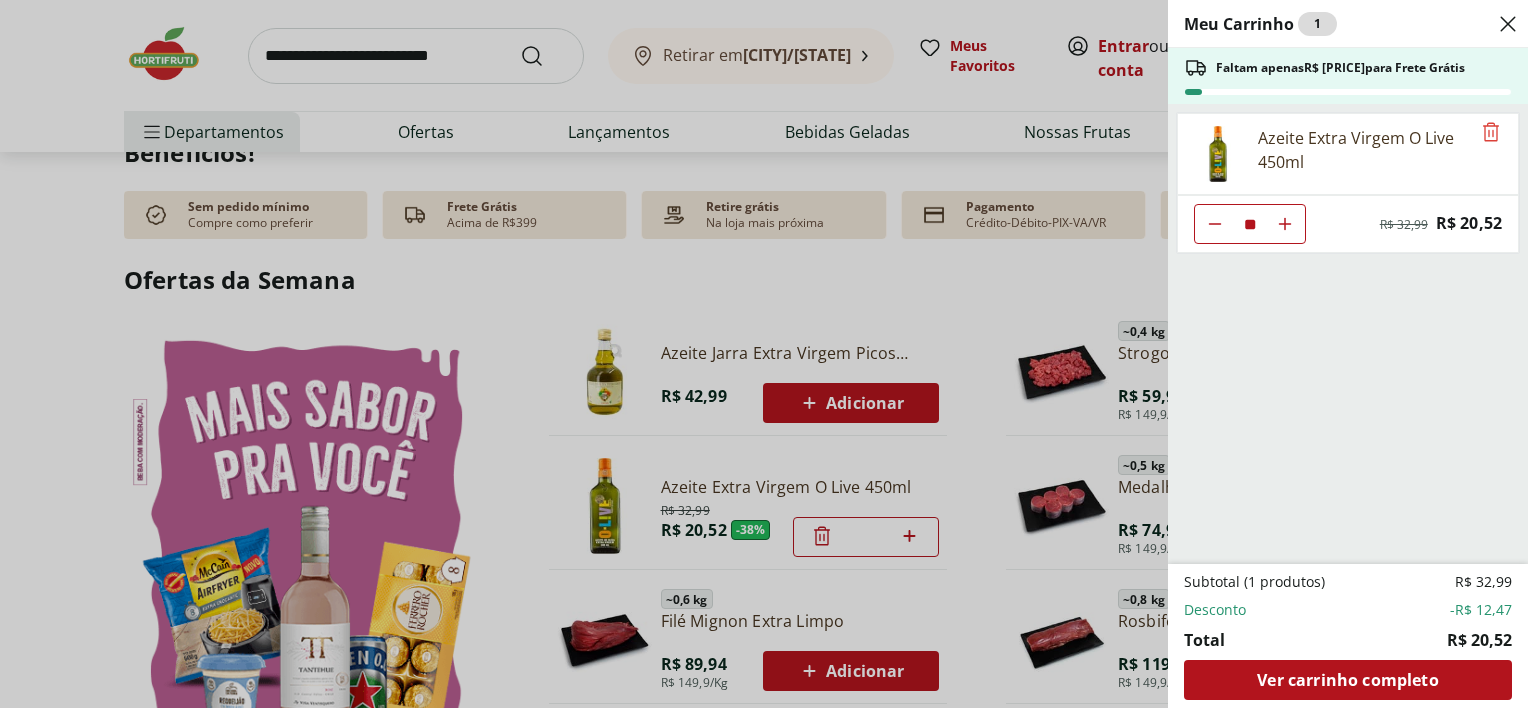 type on "**" 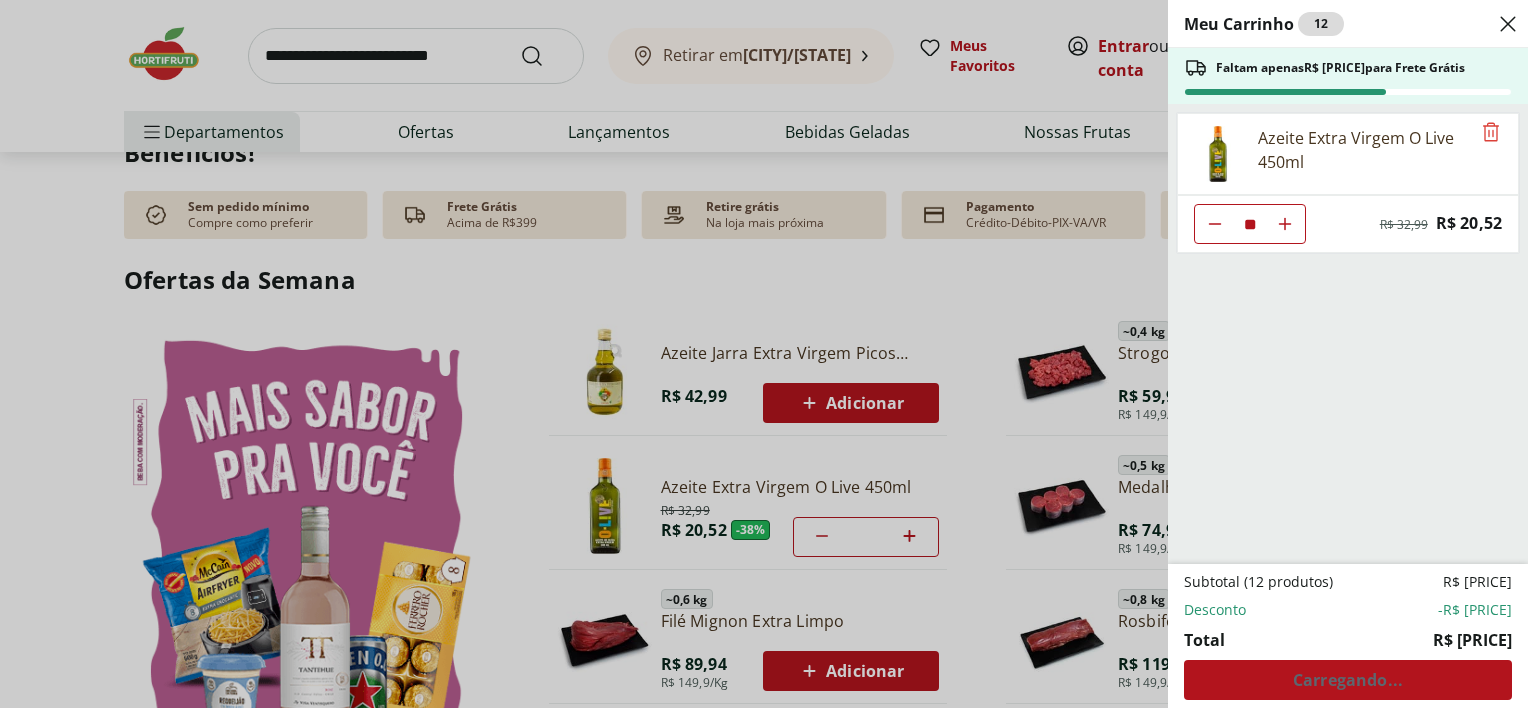 type on "**" 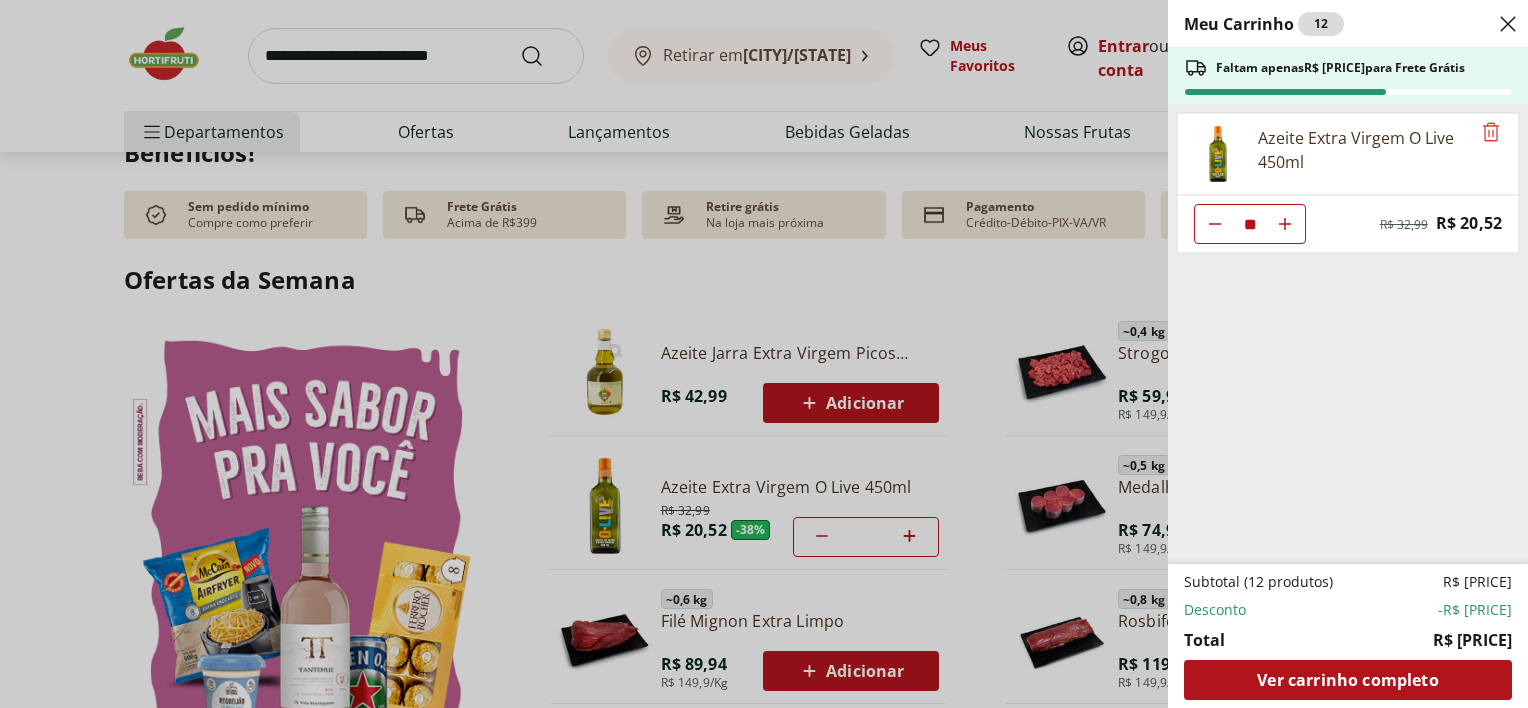 click 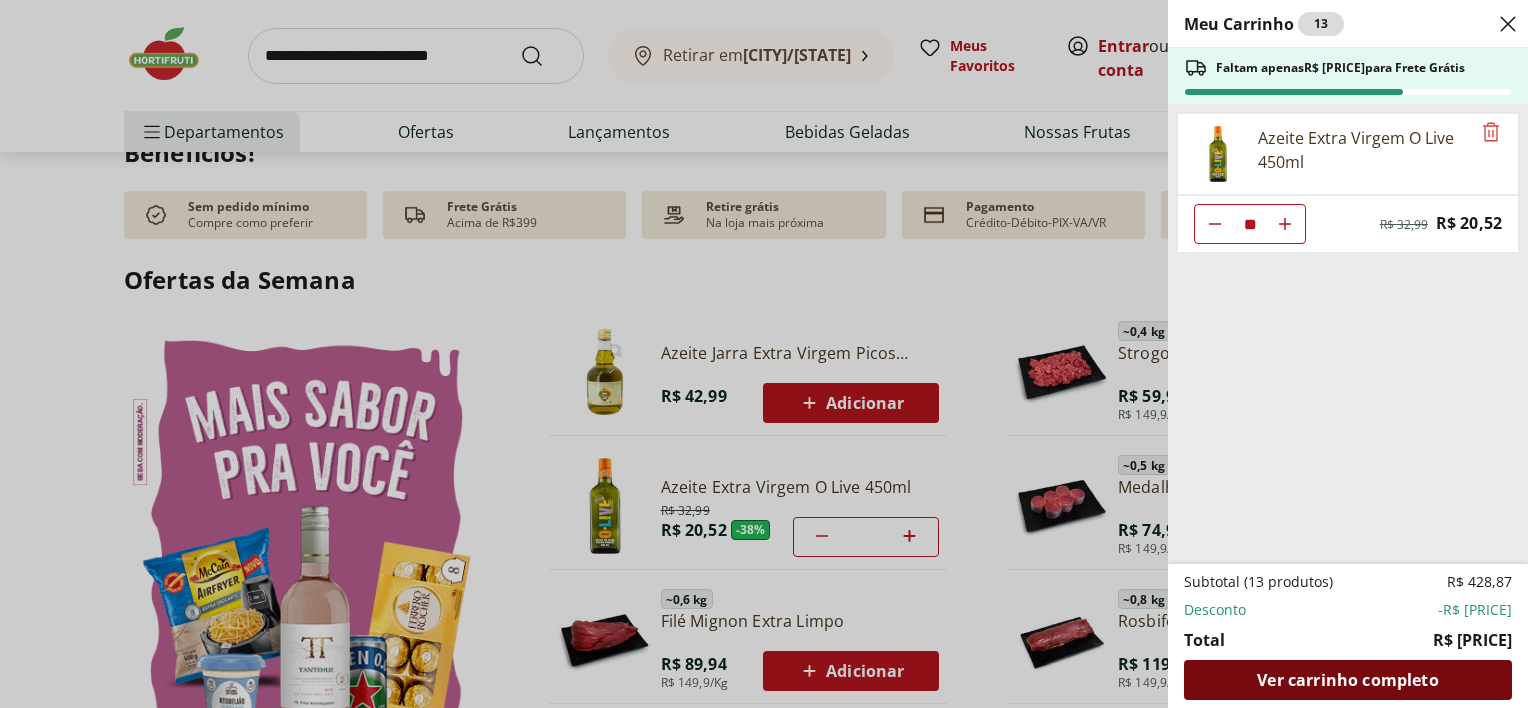 click on "Ver carrinho completo" at bounding box center (1347, 680) 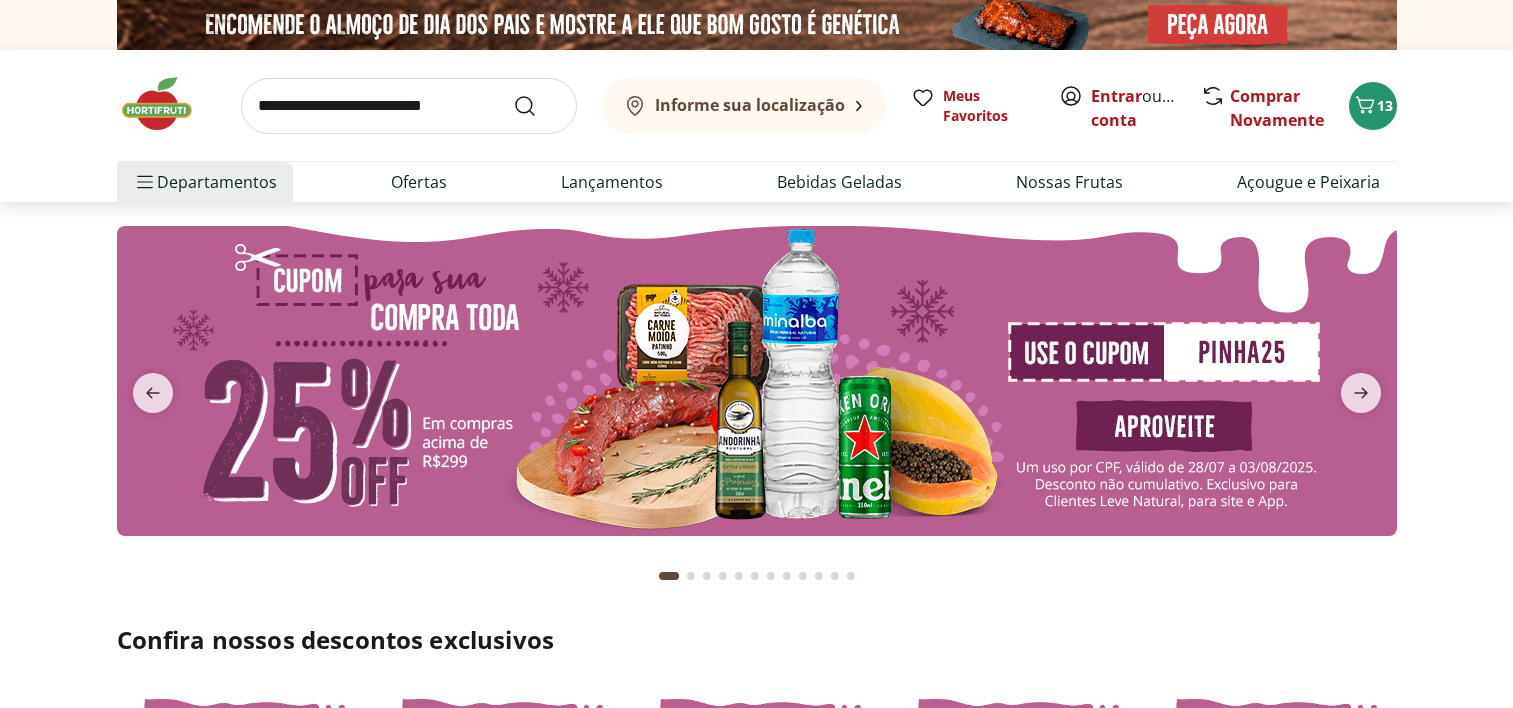 scroll, scrollTop: 100, scrollLeft: 0, axis: vertical 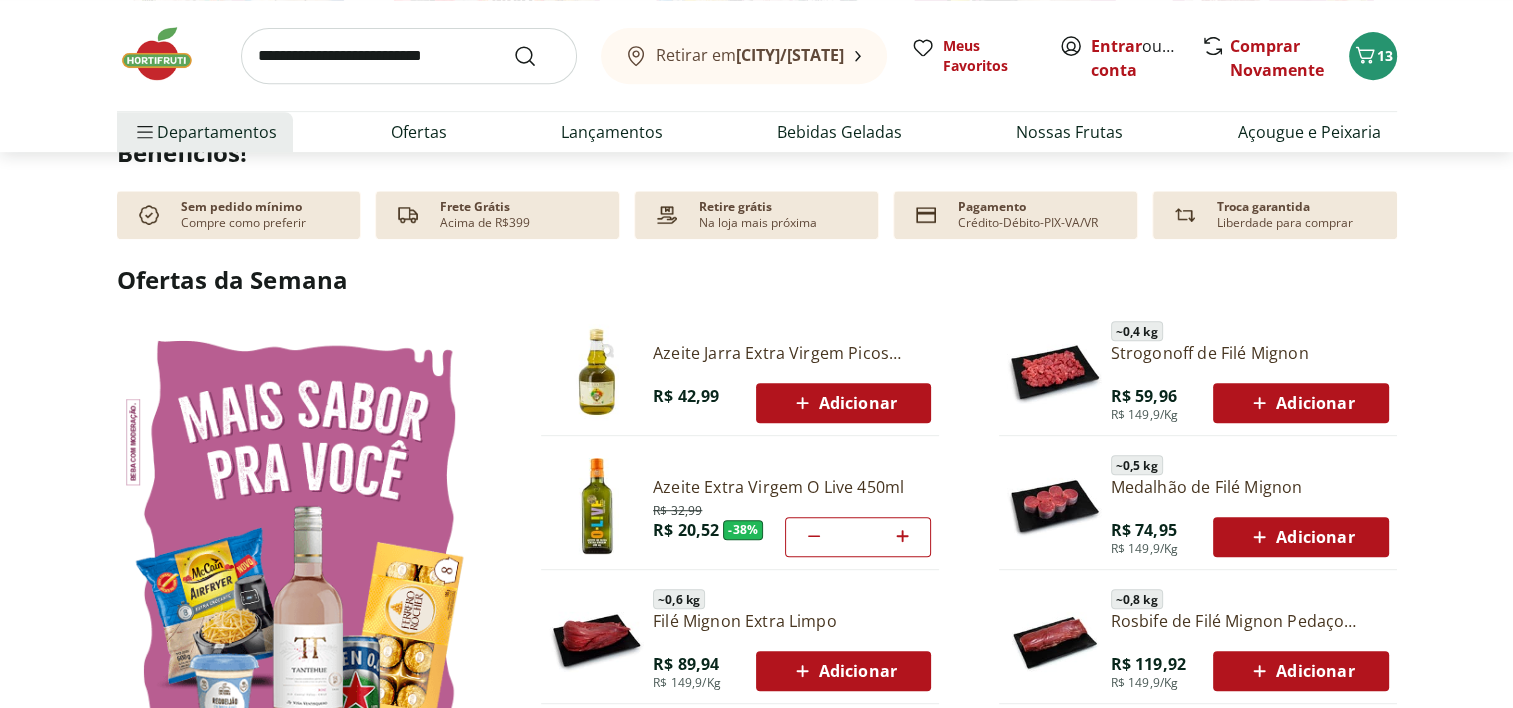 click on "Azeite Extra Virgem O Live 450ml" at bounding box center [792, 487] 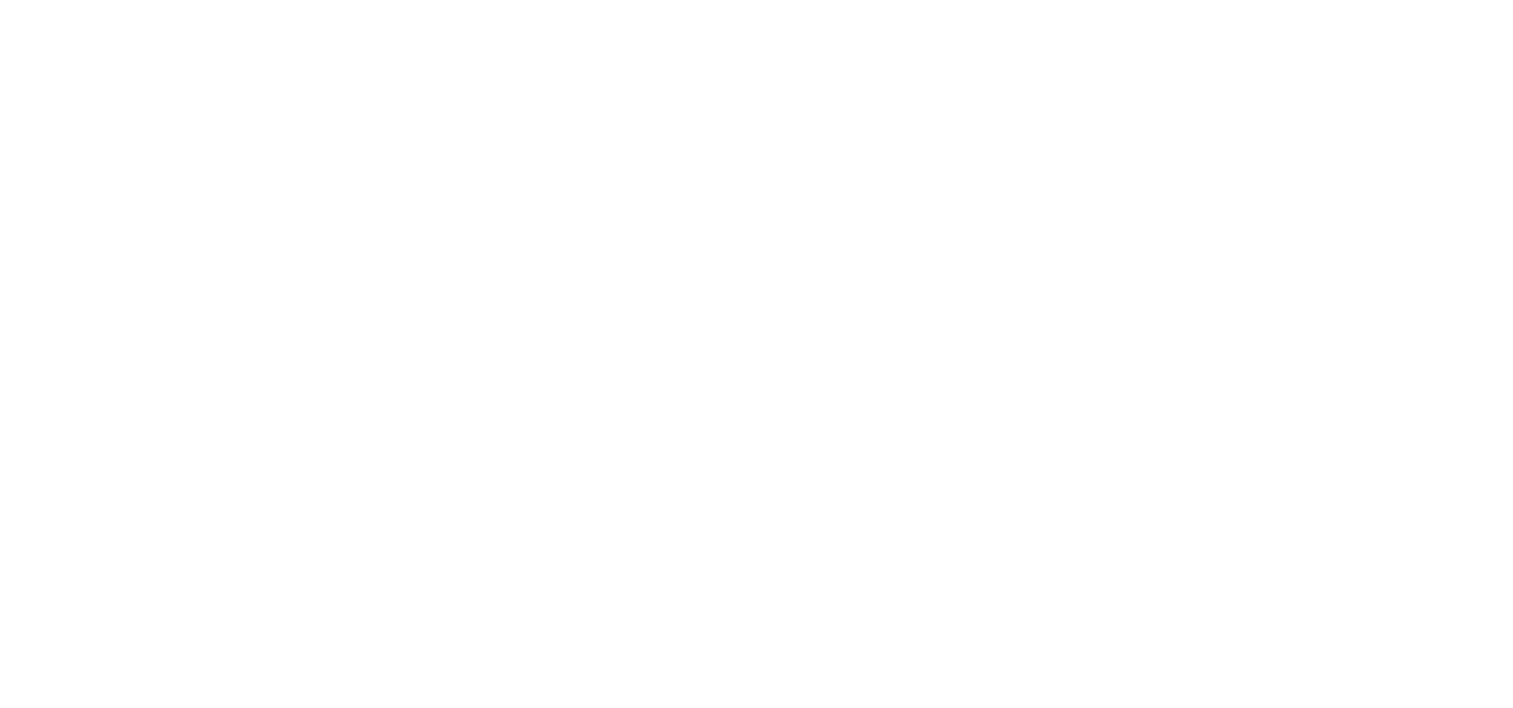 scroll, scrollTop: 0, scrollLeft: 0, axis: both 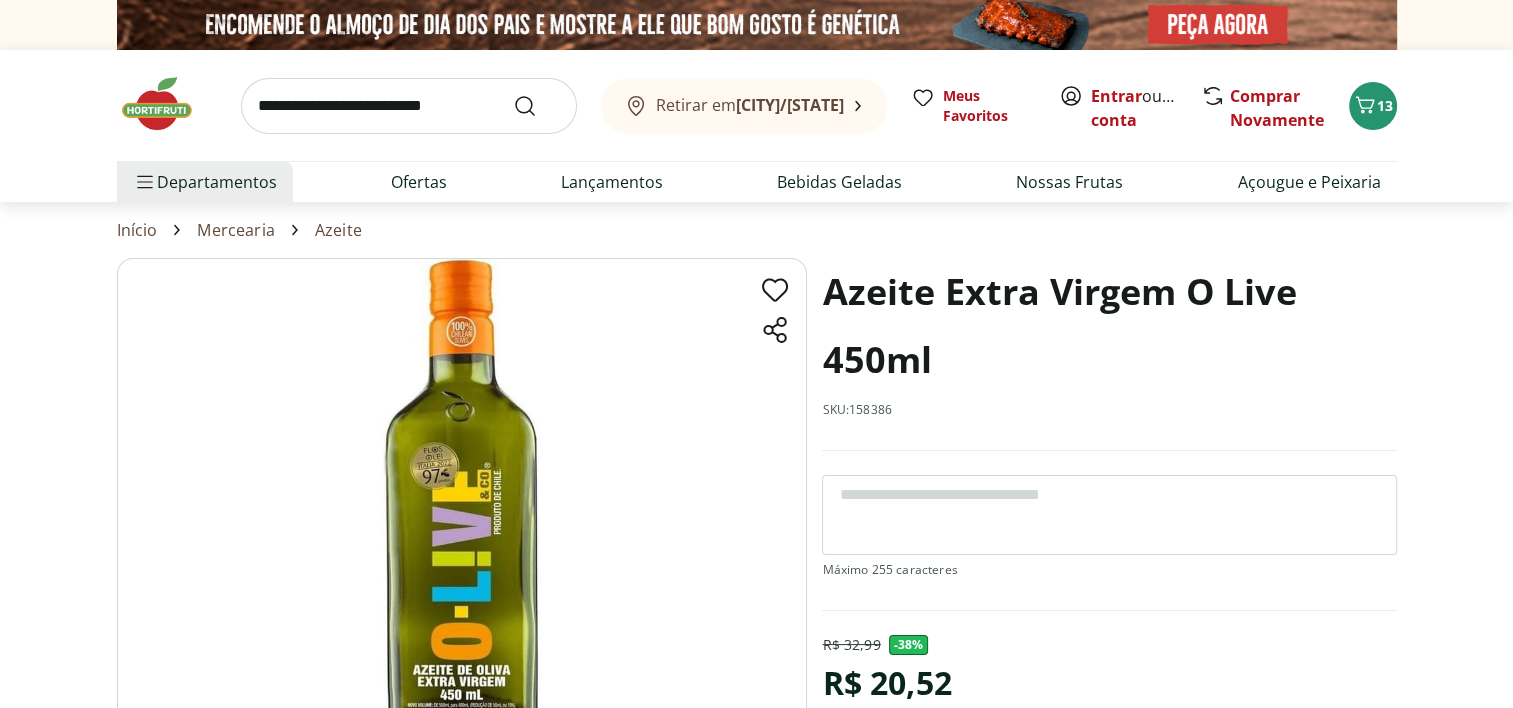 click on "Azeite Extra Virgem O Live 450ml SKU:  158386 R$ 32,99 - 38 % R$ 20,52 * Adicionar Azeite Extra Virgem O Live 450ml R$ 20,52 **" at bounding box center (756, 552) 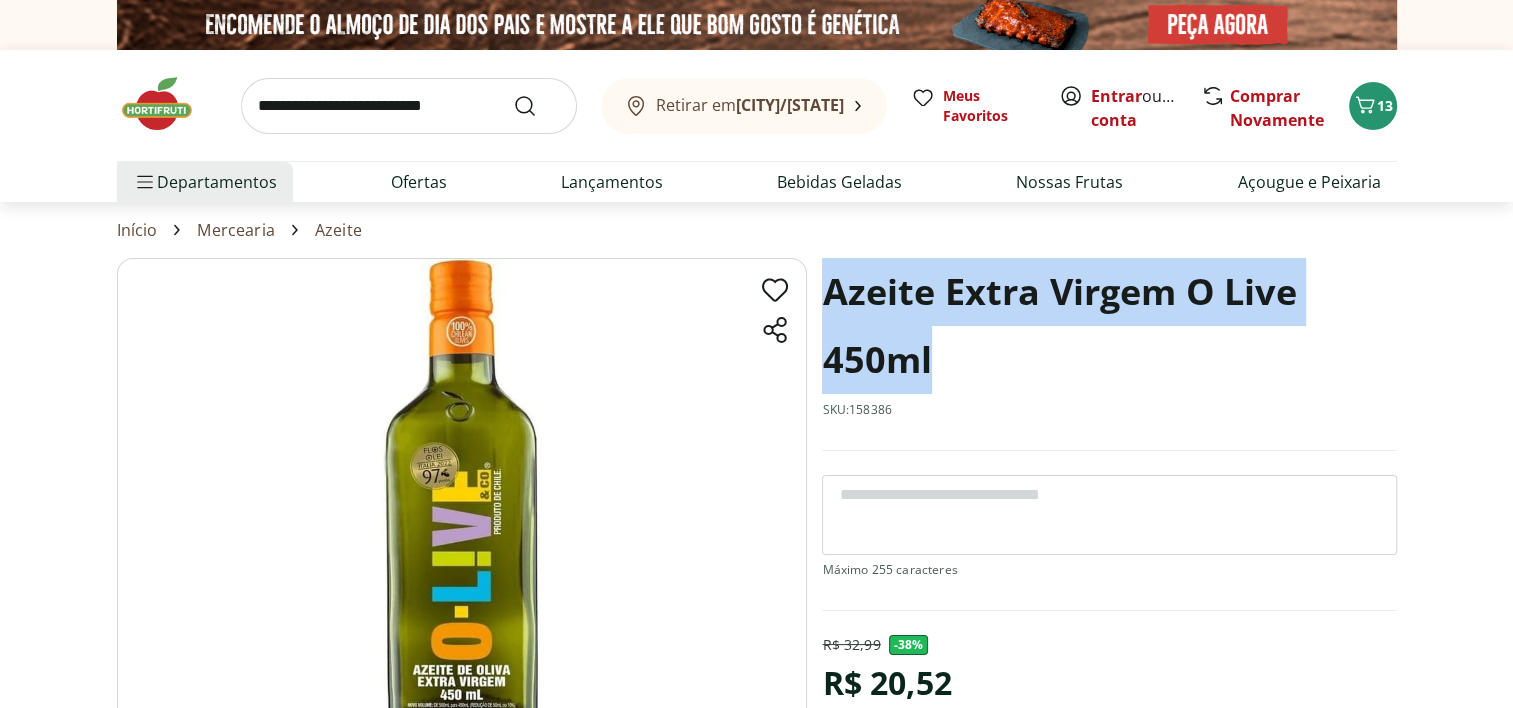 drag, startPoint x: 831, startPoint y: 300, endPoint x: 1003, endPoint y: 389, distance: 193.66208 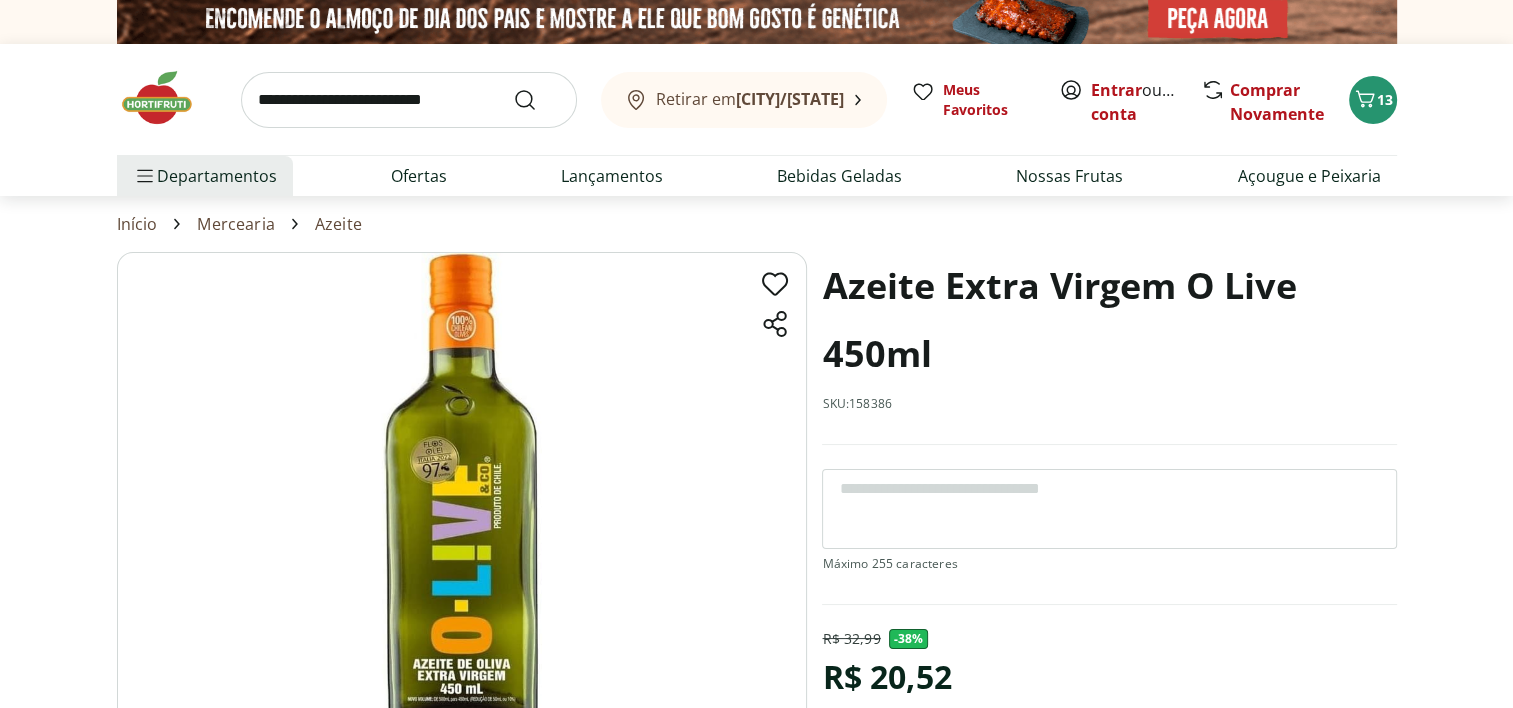 scroll, scrollTop: 100, scrollLeft: 0, axis: vertical 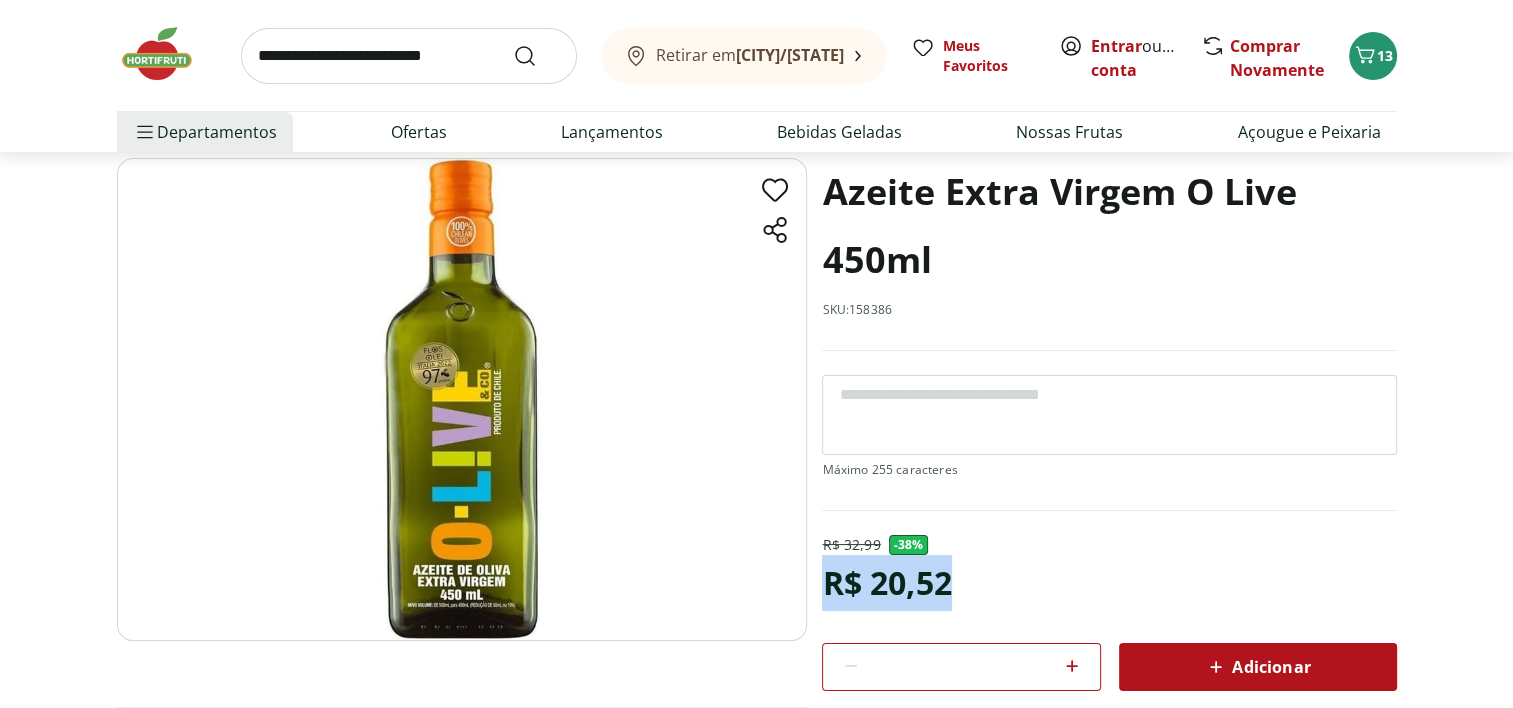 drag, startPoint x: 960, startPoint y: 586, endPoint x: 823, endPoint y: 594, distance: 137.23338 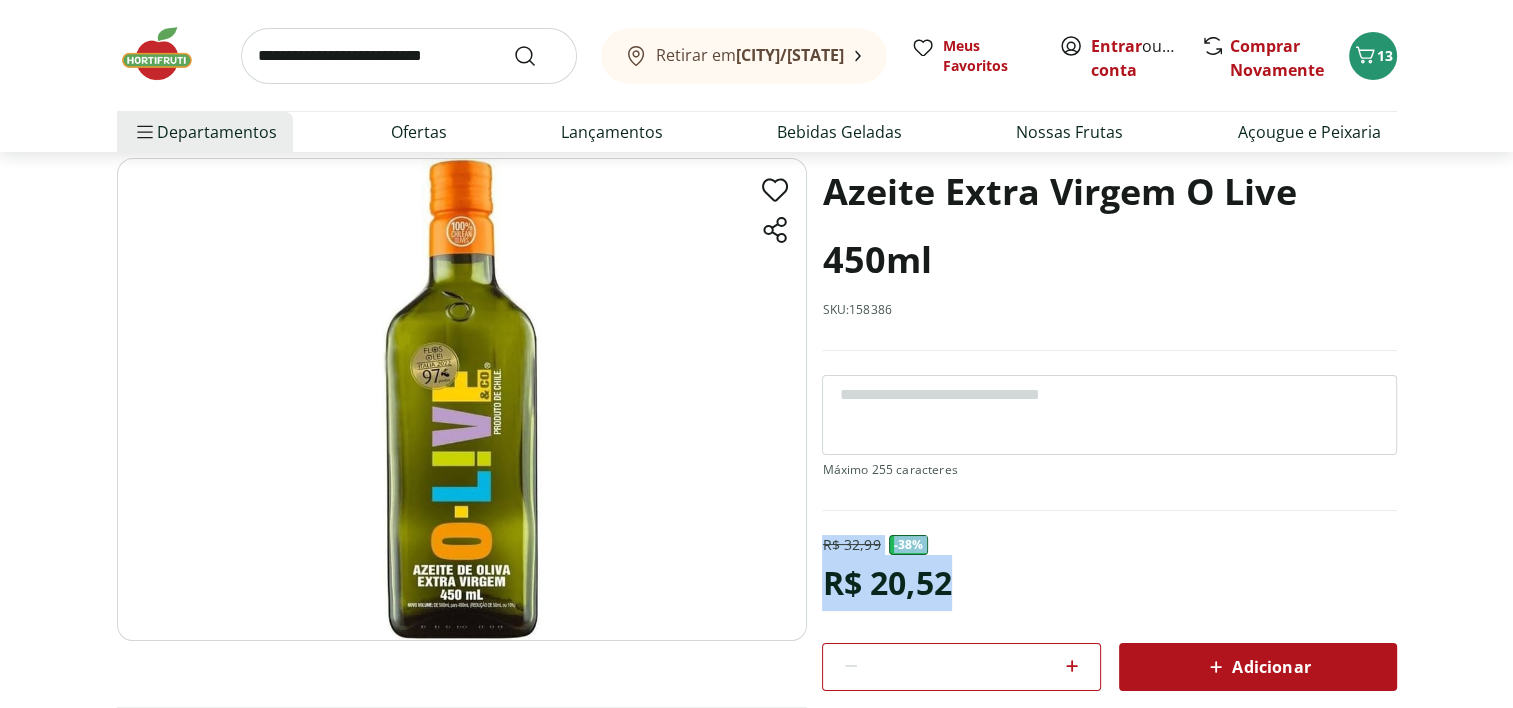 drag, startPoint x: 952, startPoint y: 585, endPoint x: 823, endPoint y: 541, distance: 136.29747 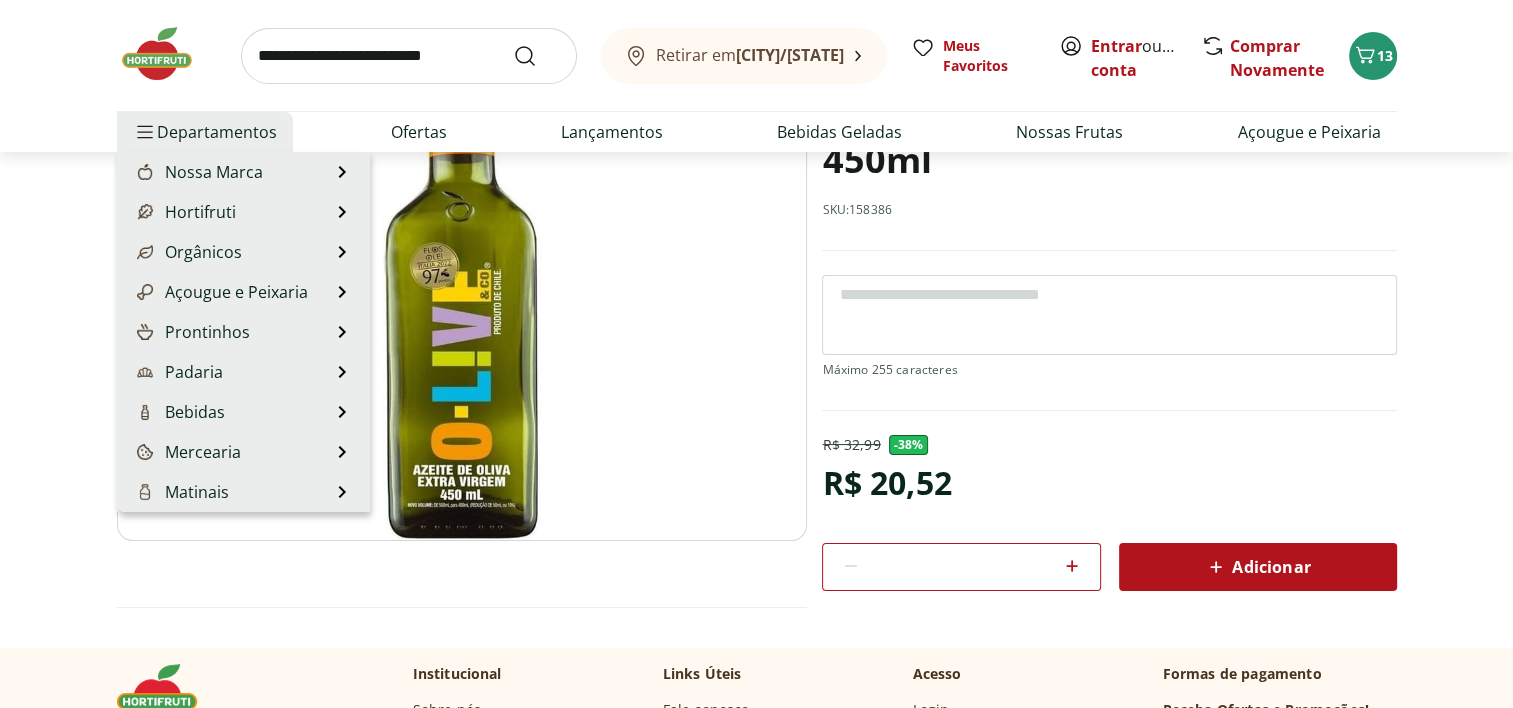 scroll, scrollTop: 0, scrollLeft: 0, axis: both 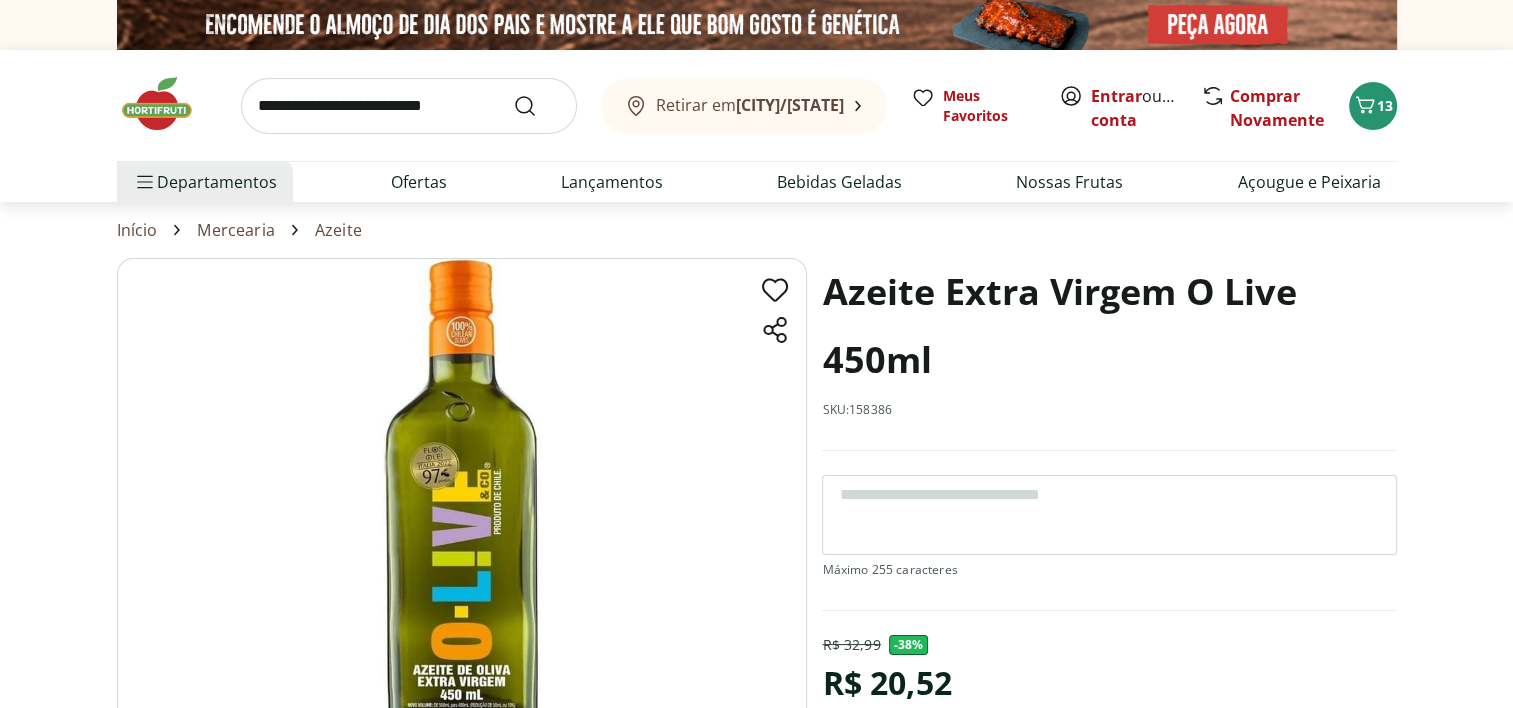 click at bounding box center (167, 104) 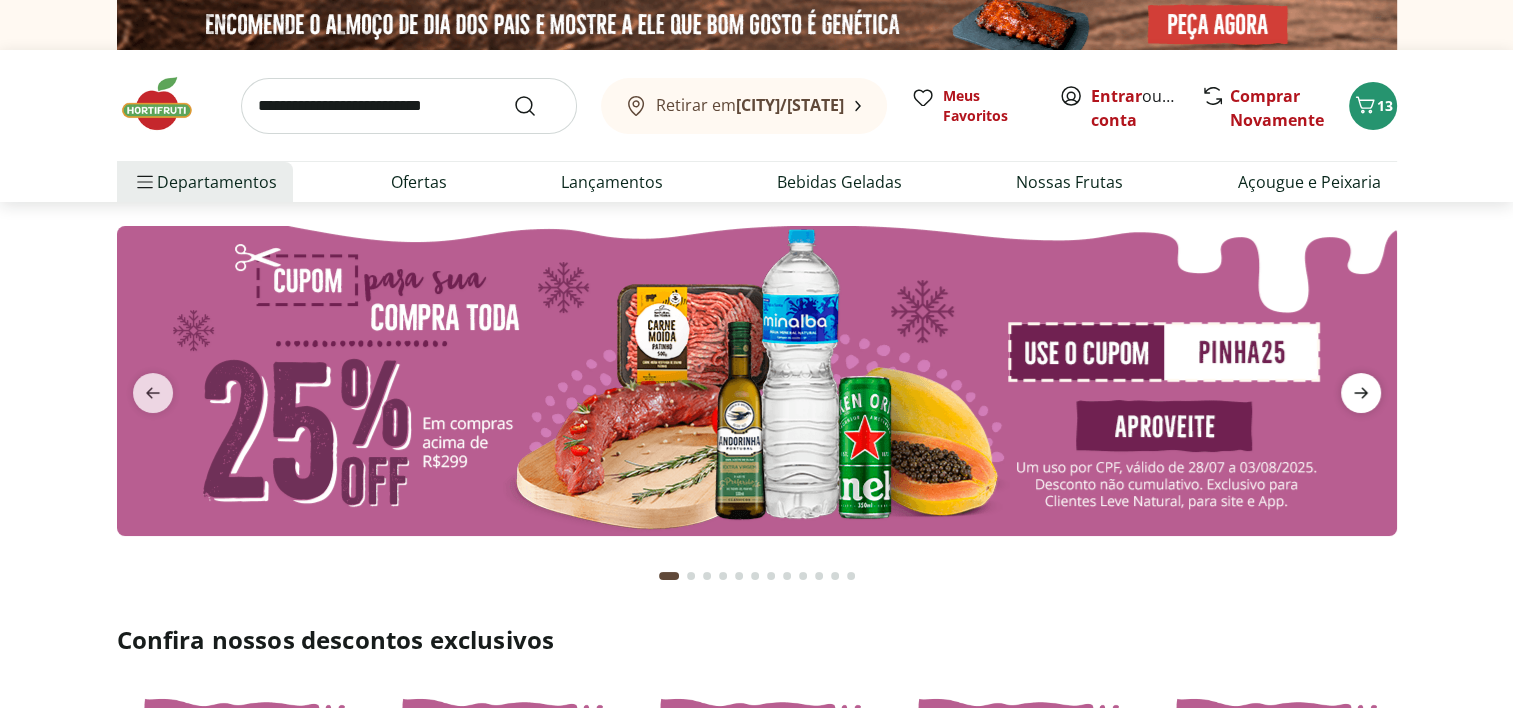 click 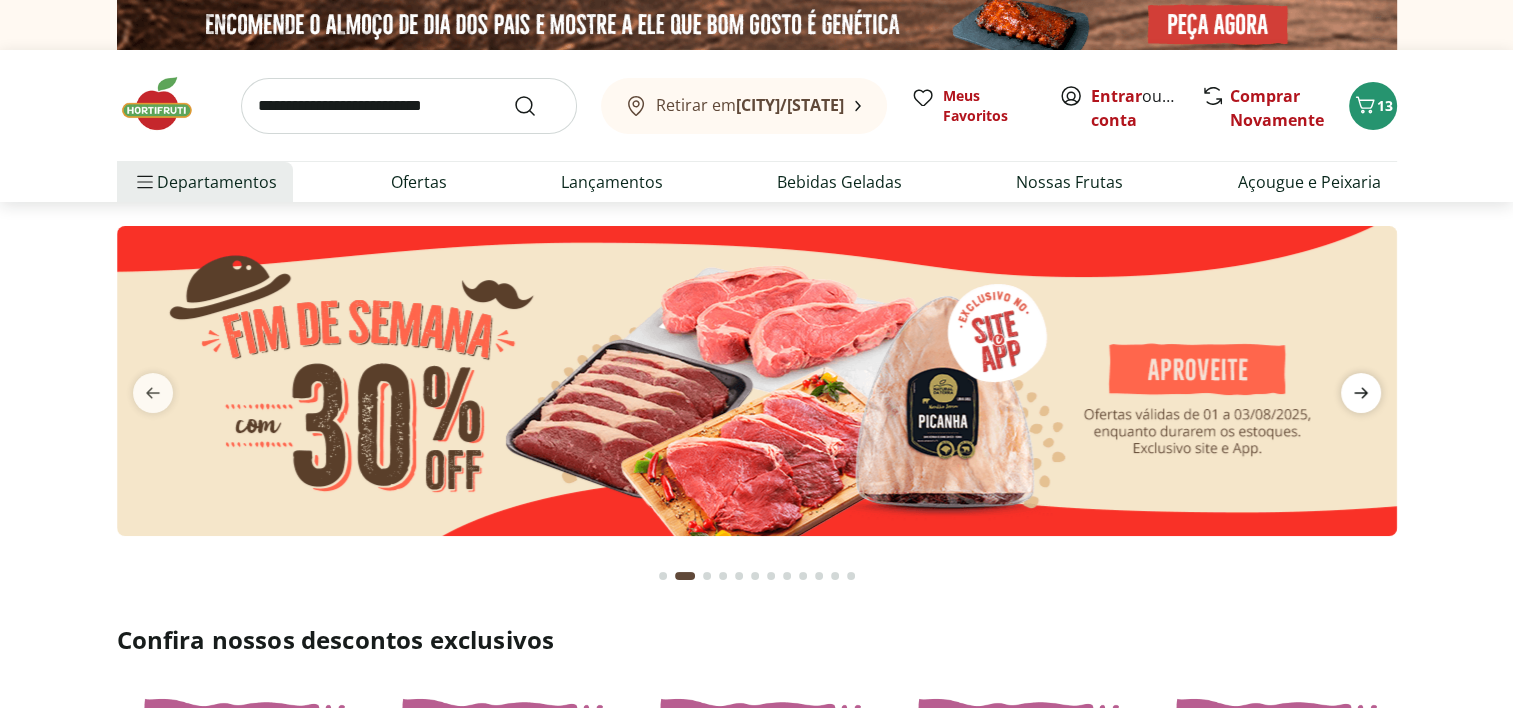 click 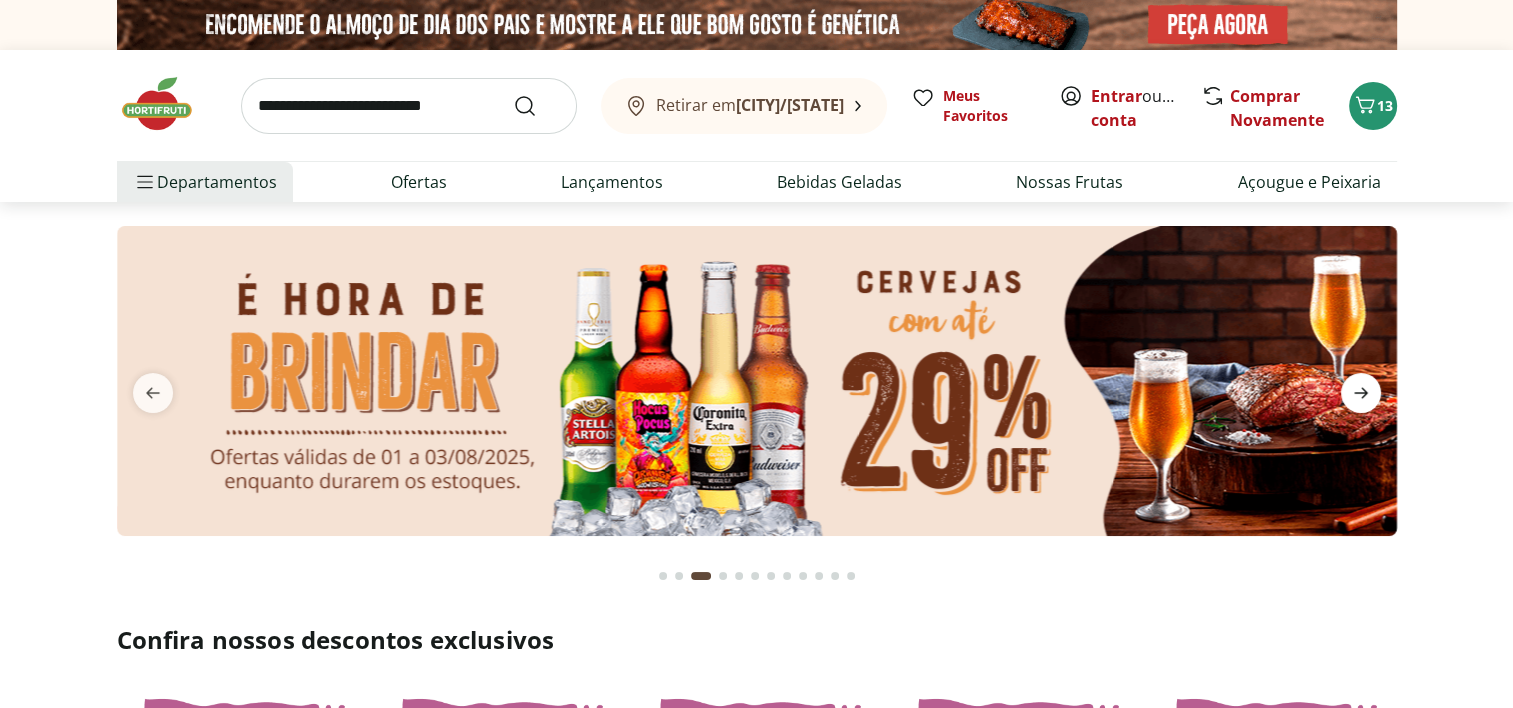 click 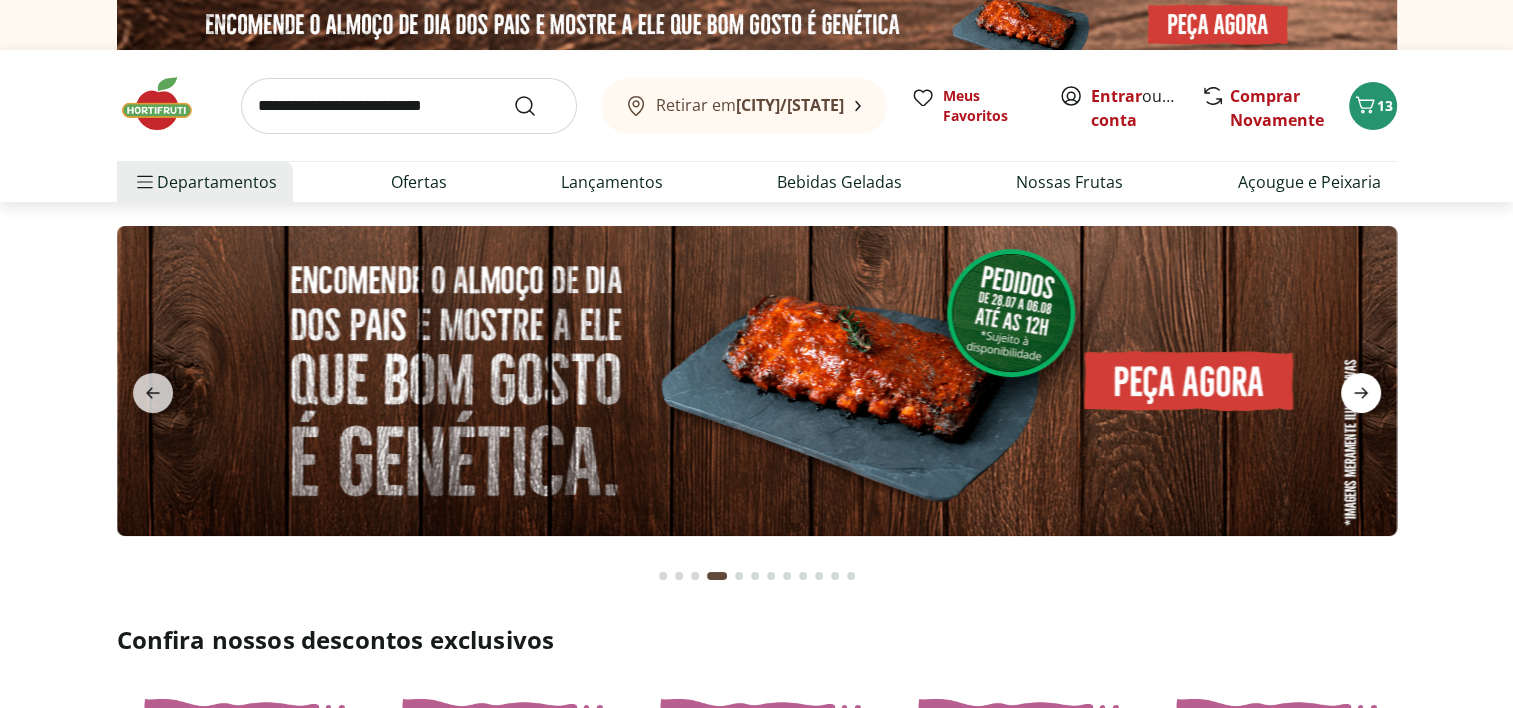 click 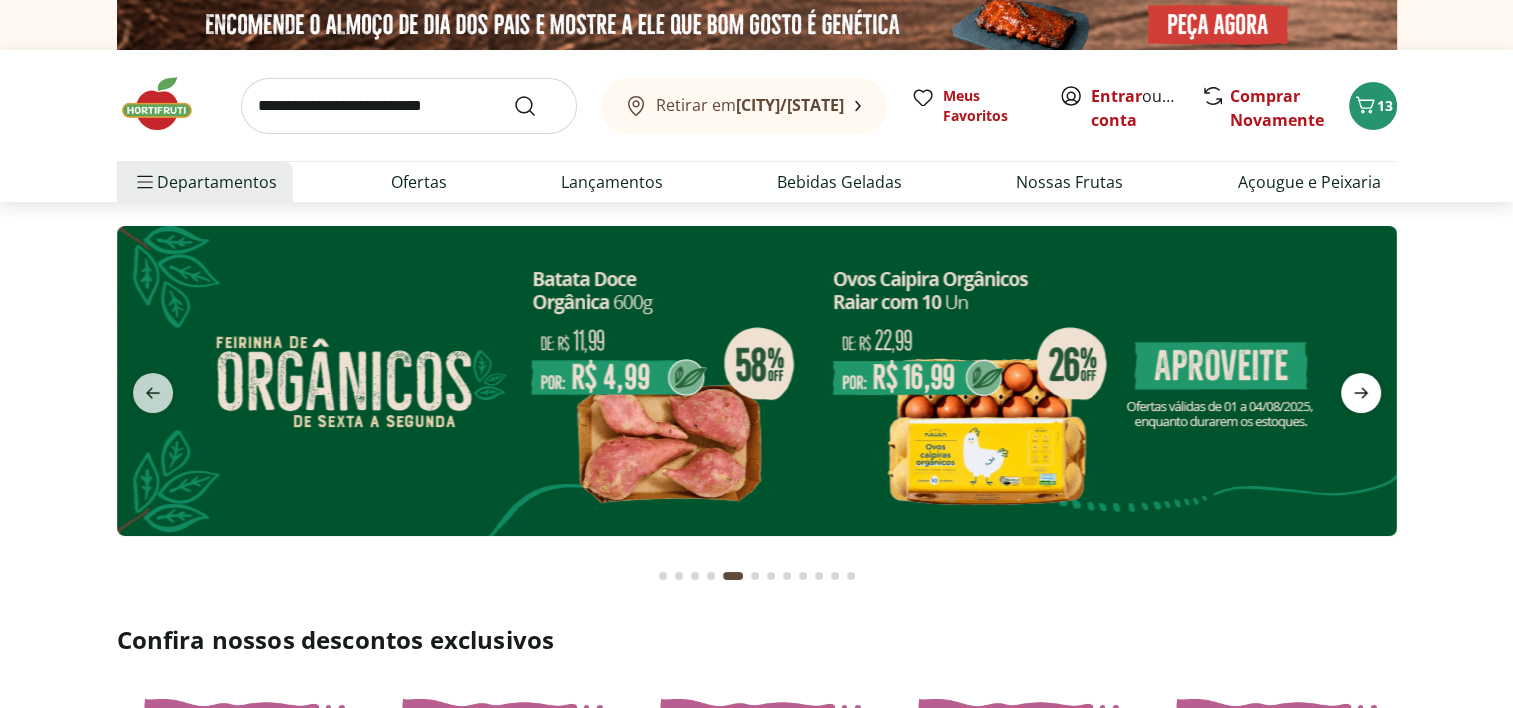 click 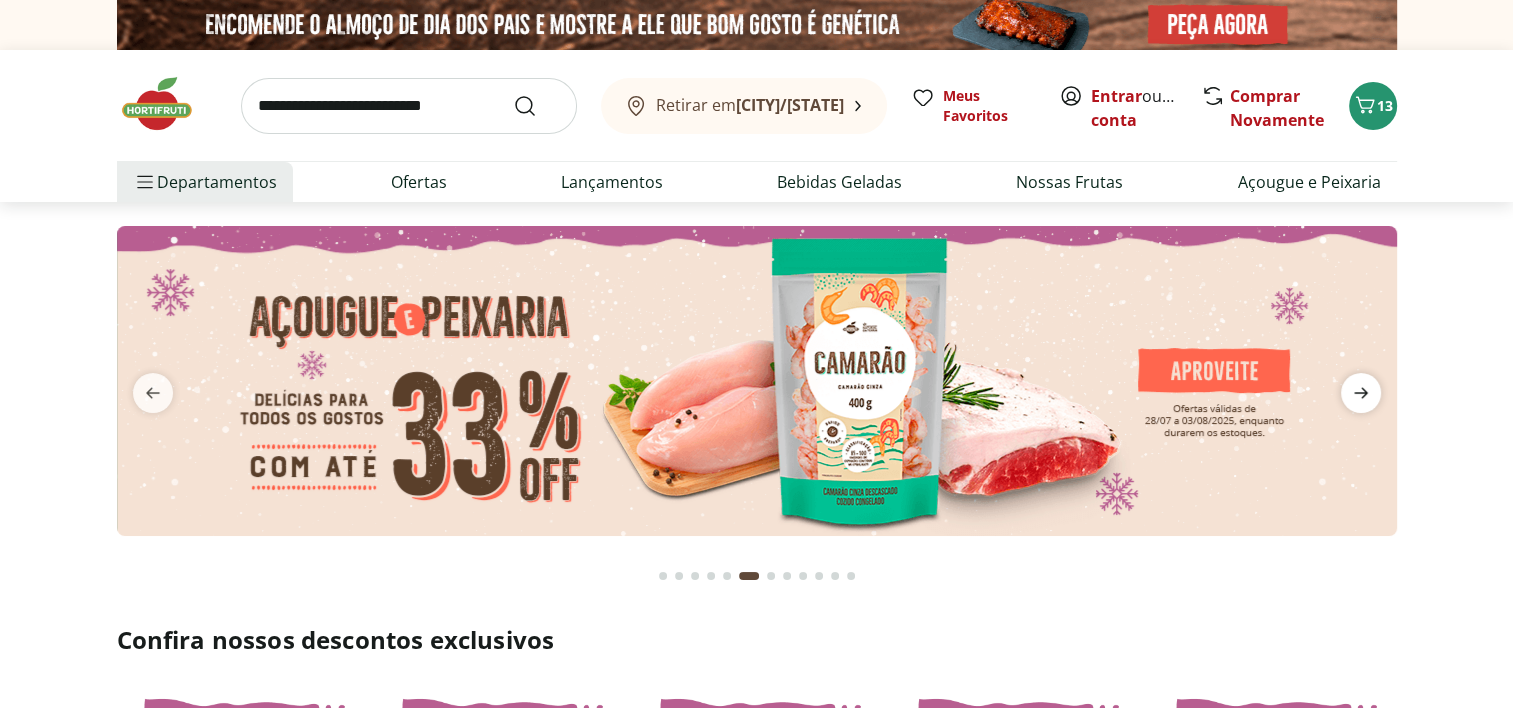 click 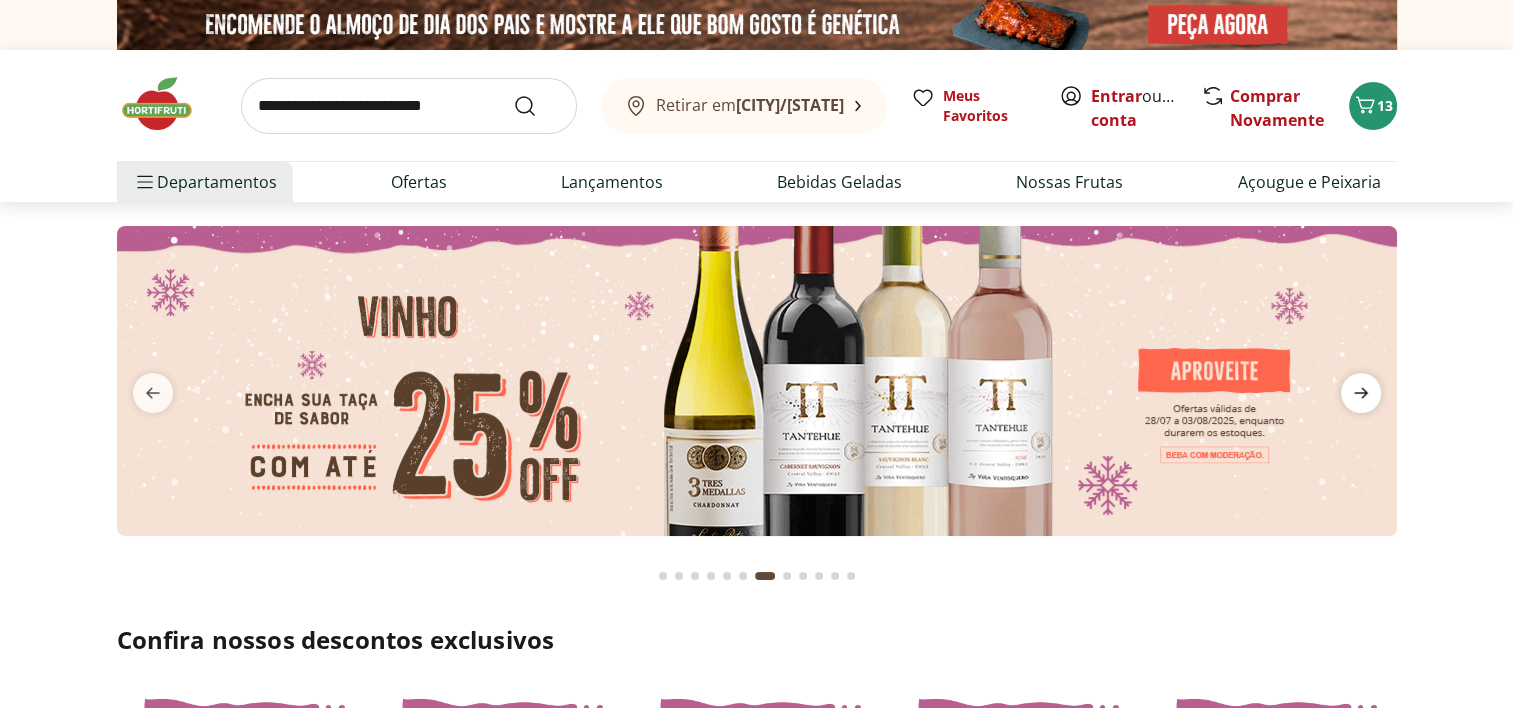 click 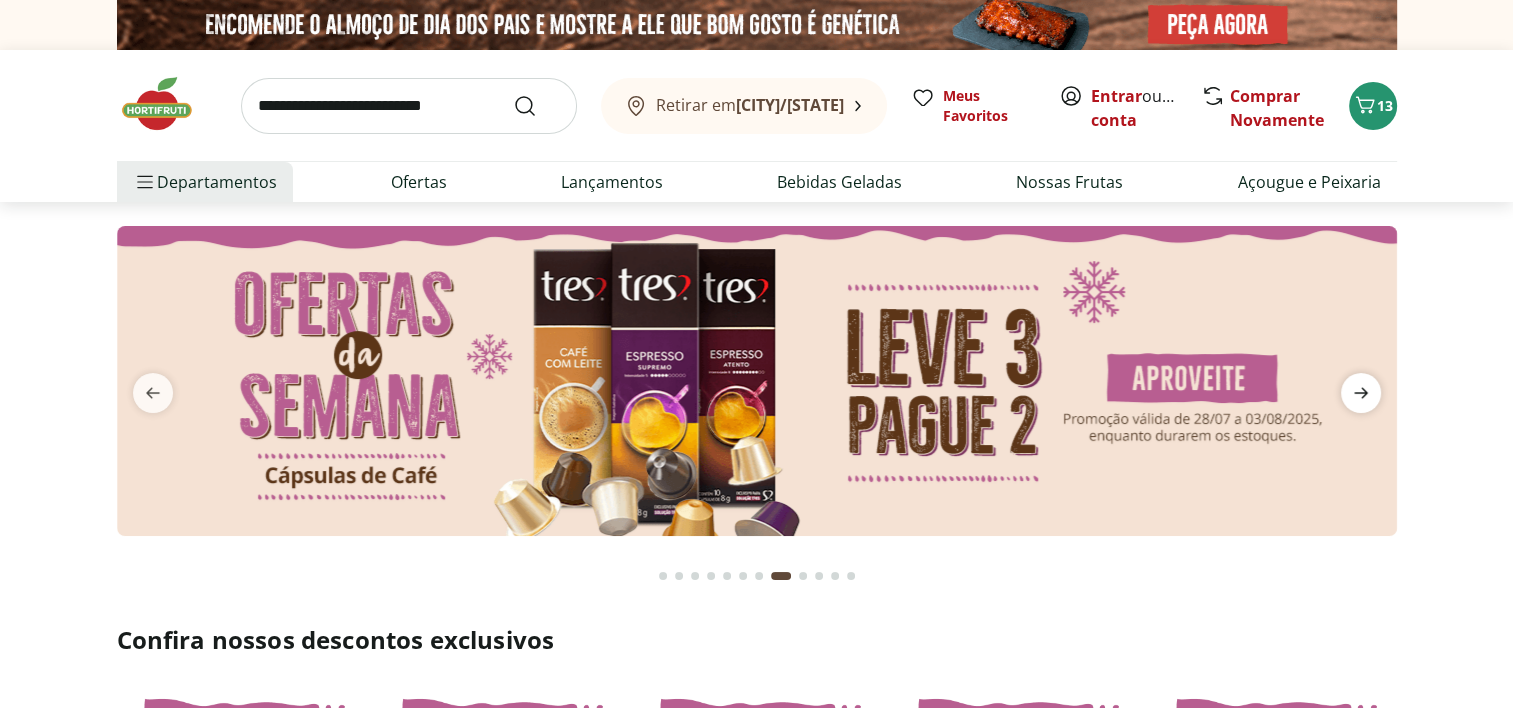 click 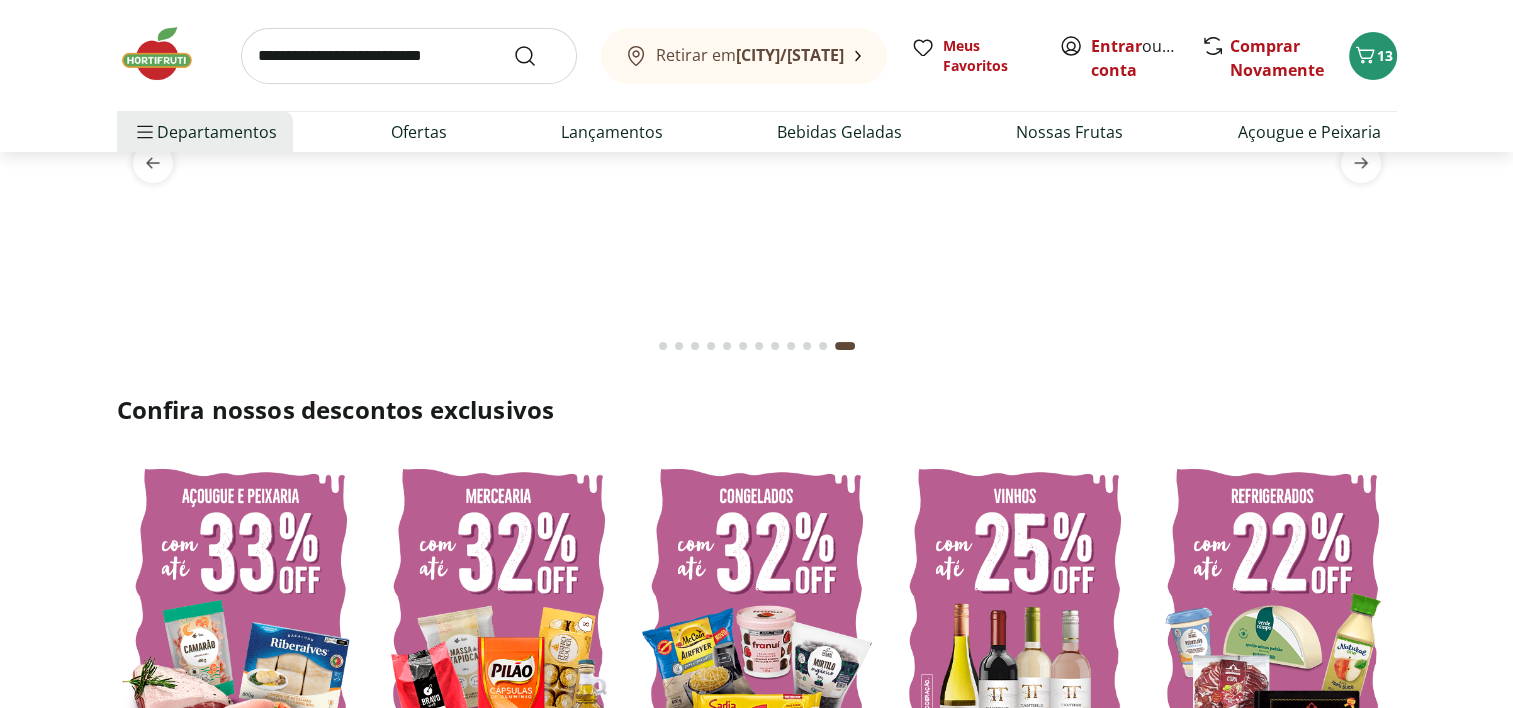 scroll, scrollTop: 0, scrollLeft: 0, axis: both 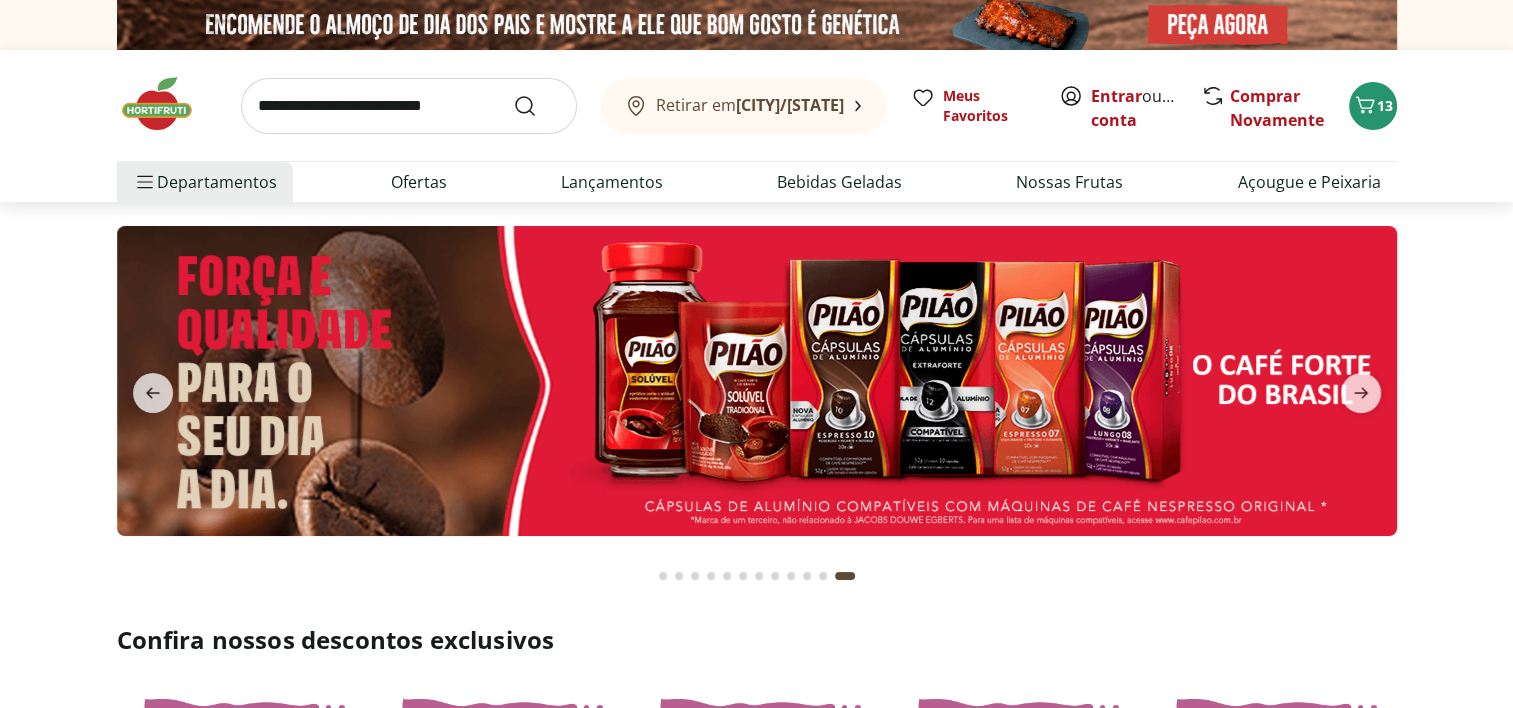 click at bounding box center [663, 576] 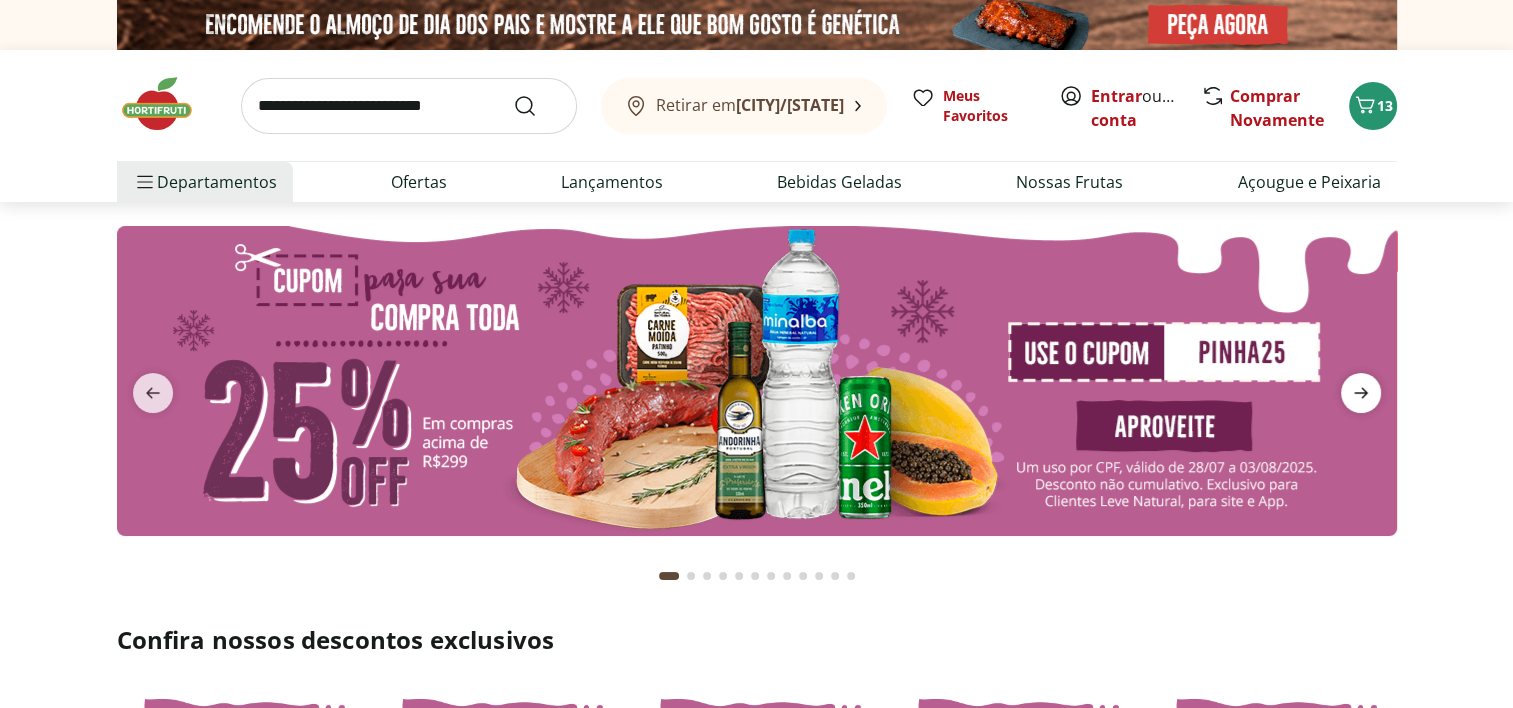 click 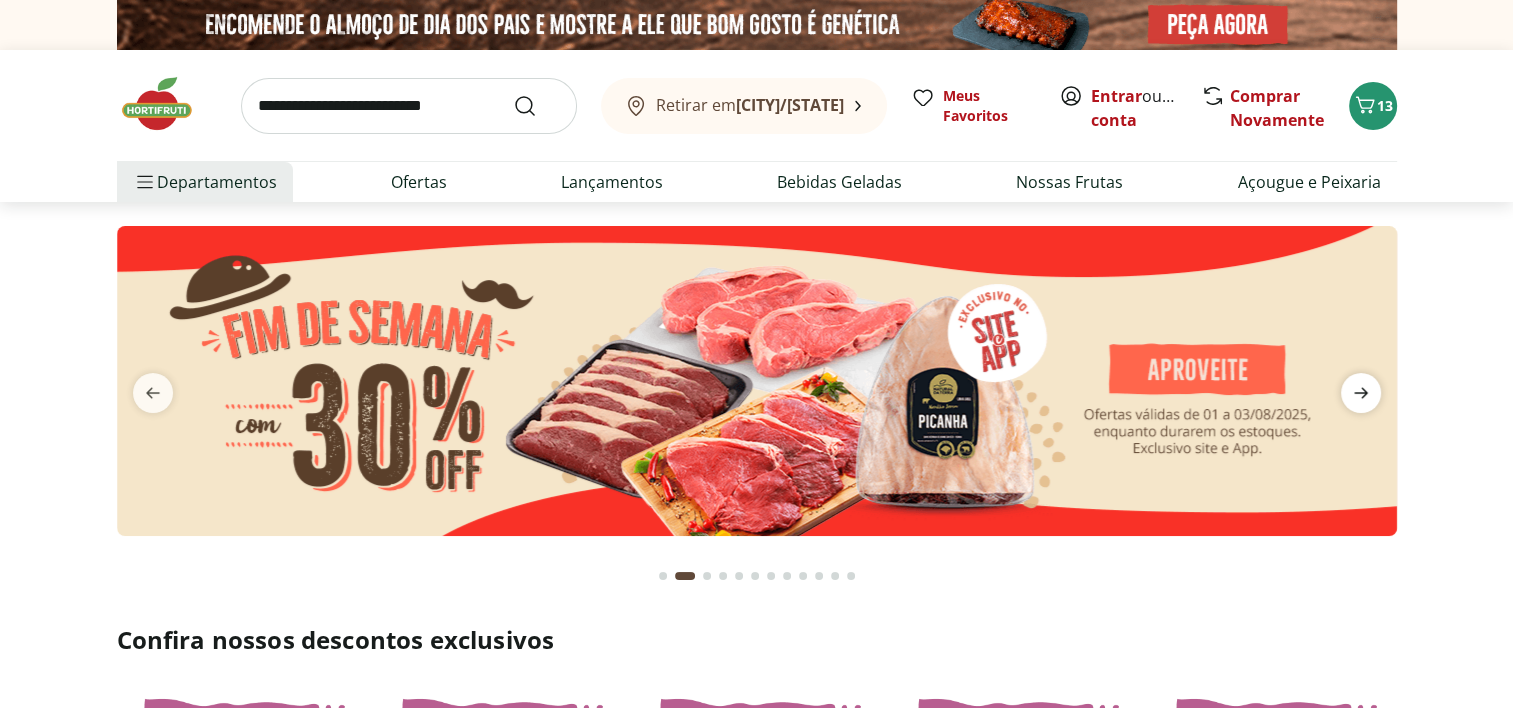 click 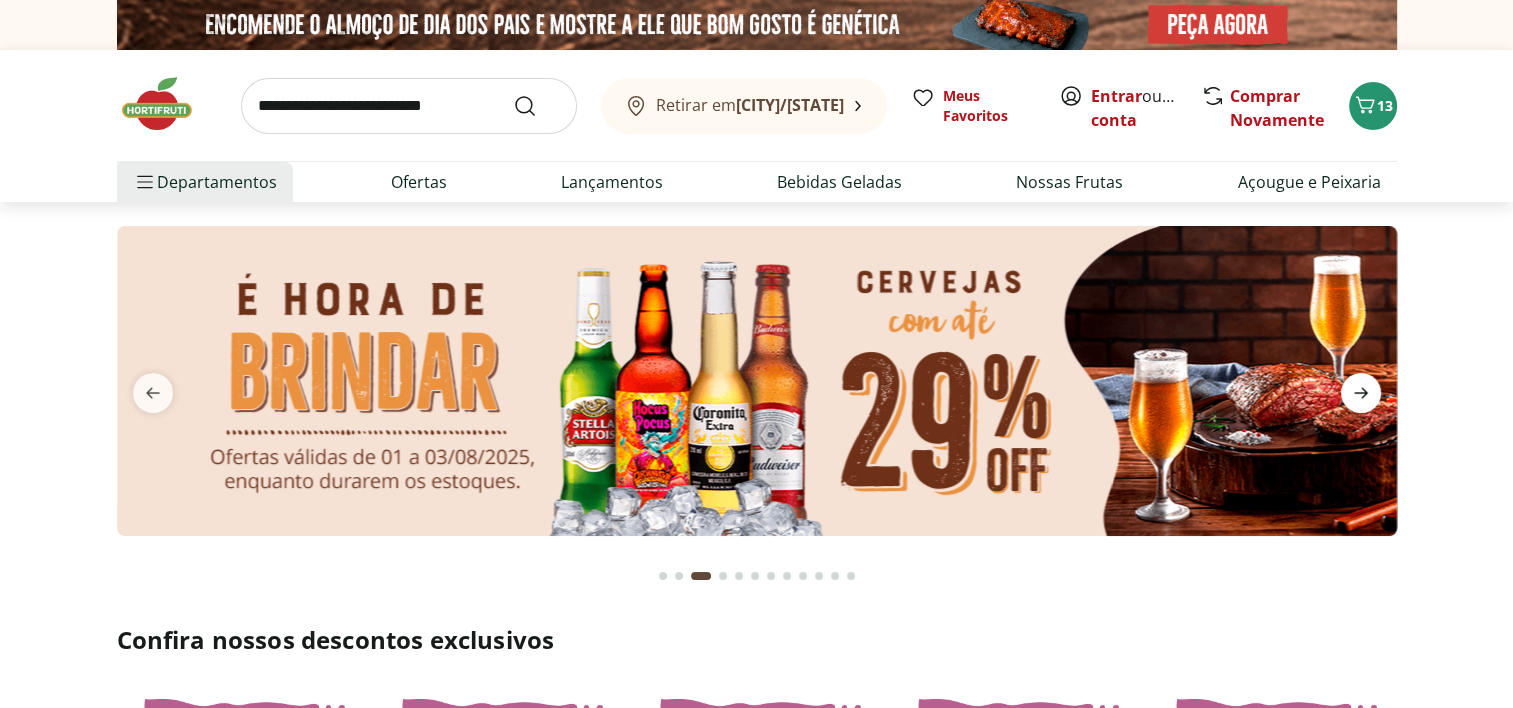 click 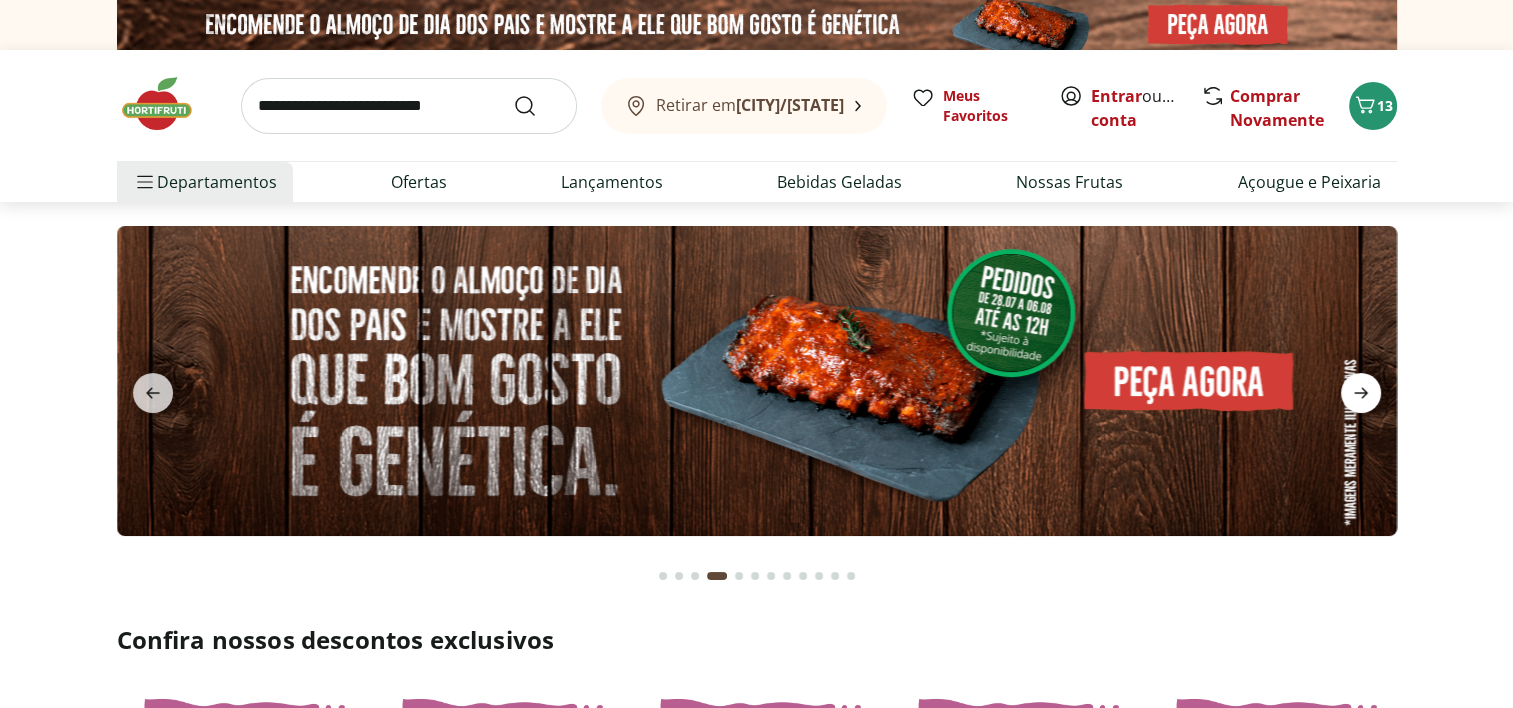 click 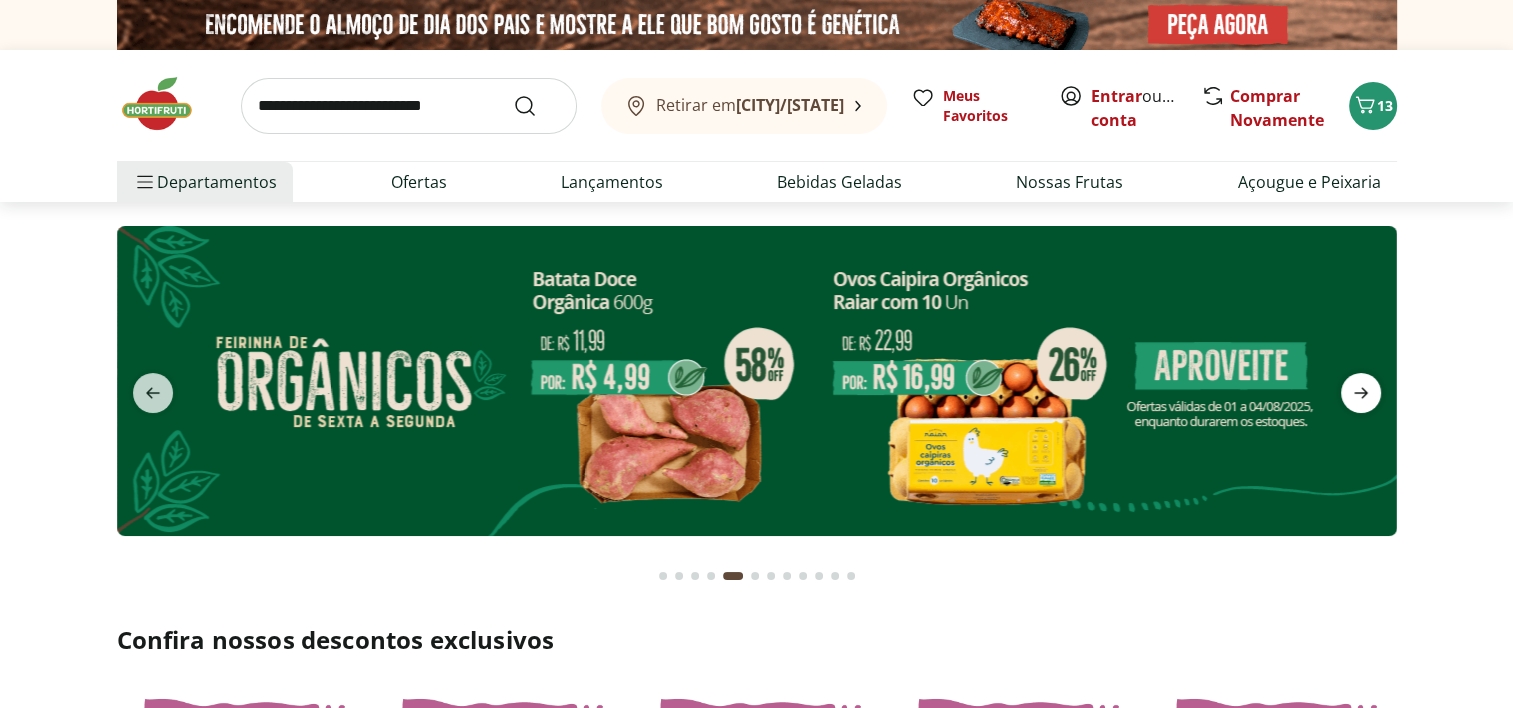 click 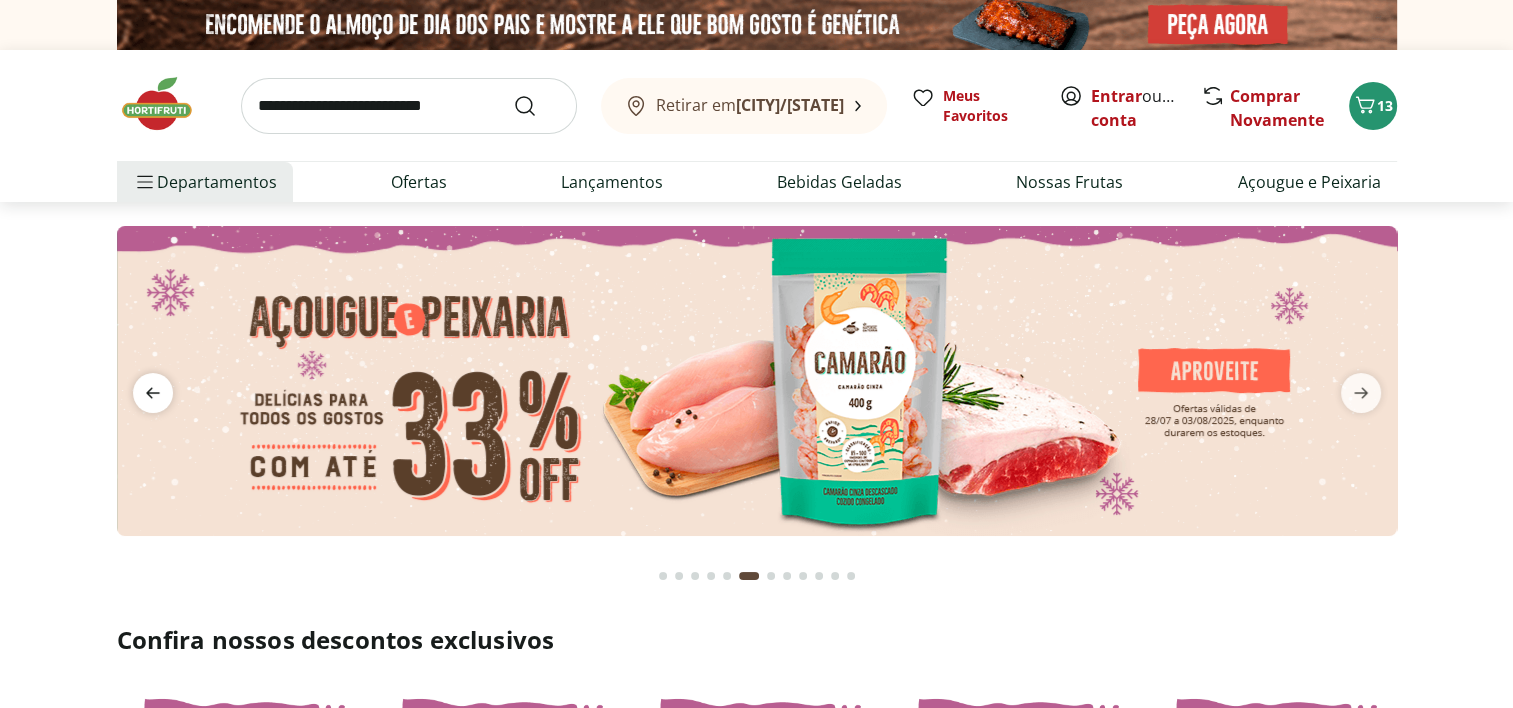 click 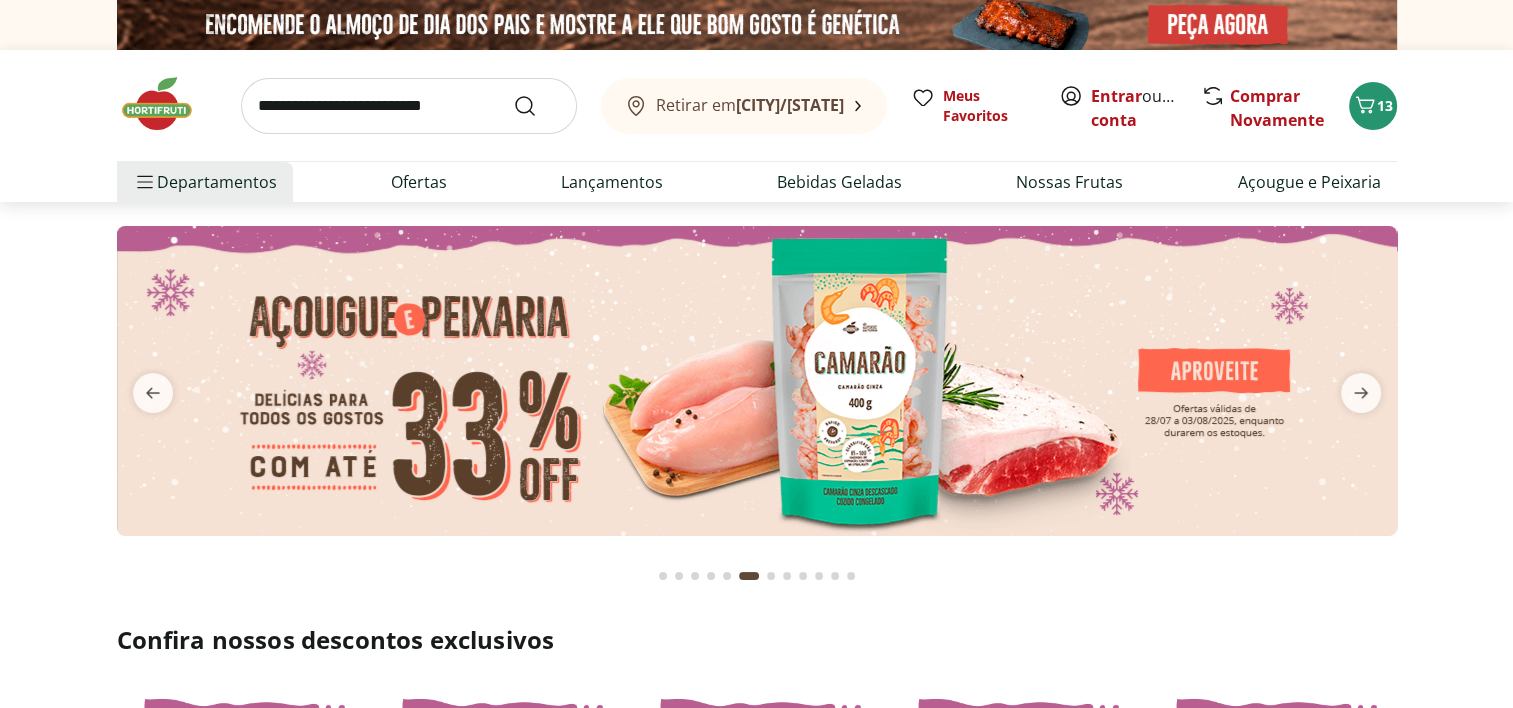 click at bounding box center (663, 576) 